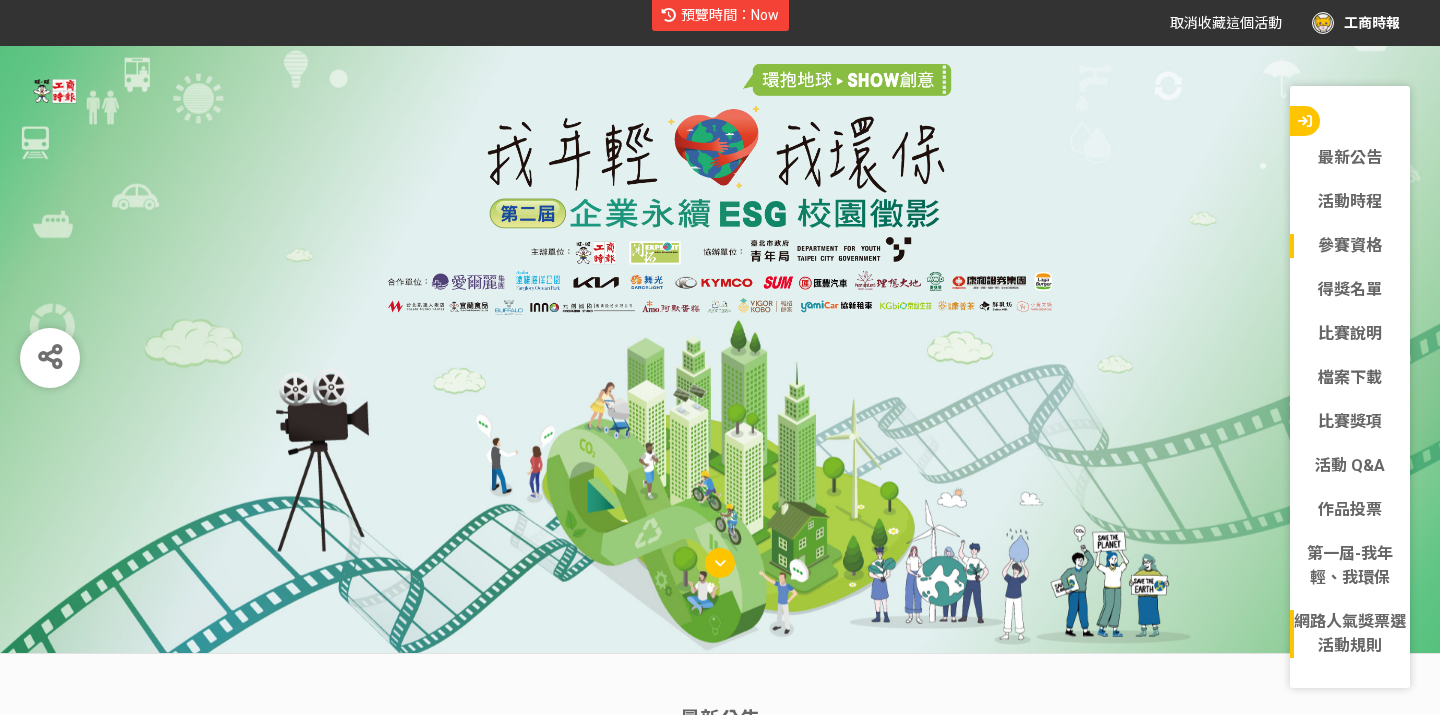 scroll, scrollTop: 0, scrollLeft: 0, axis: both 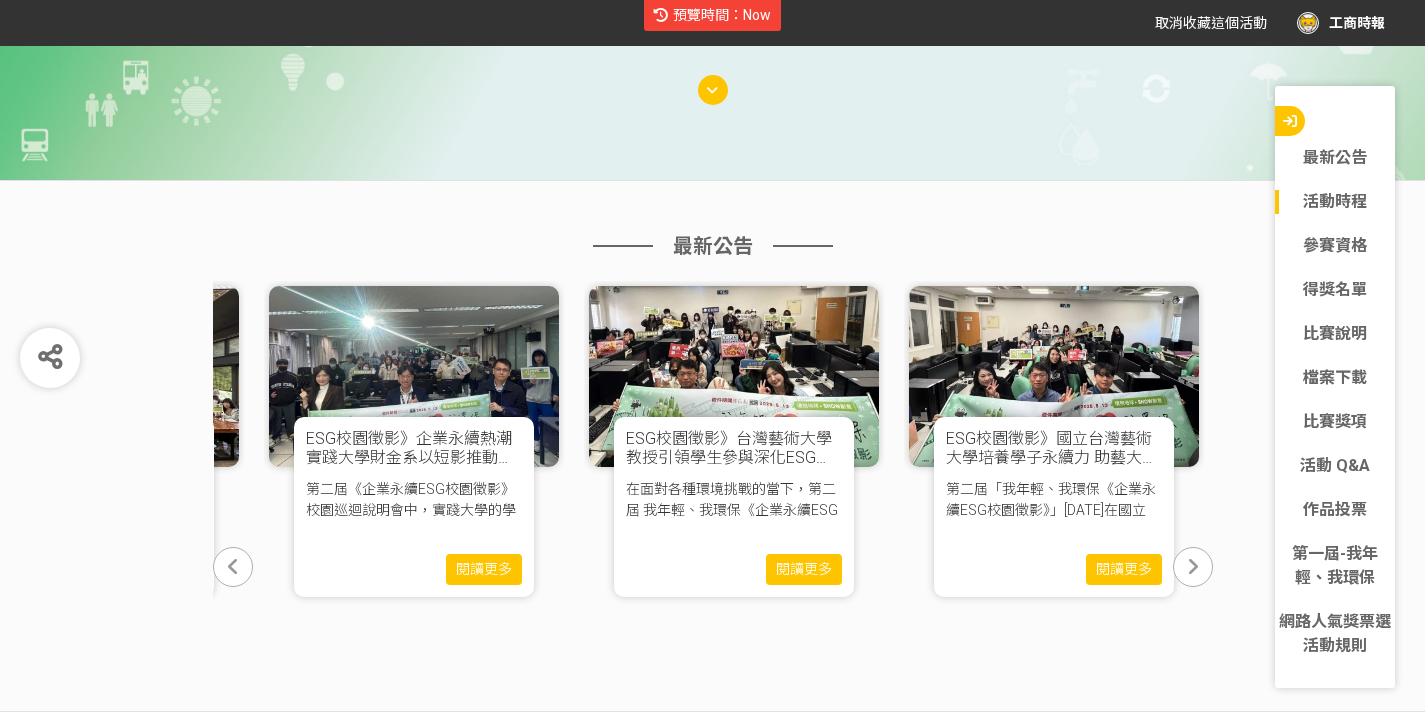 click at bounding box center (233, 567) 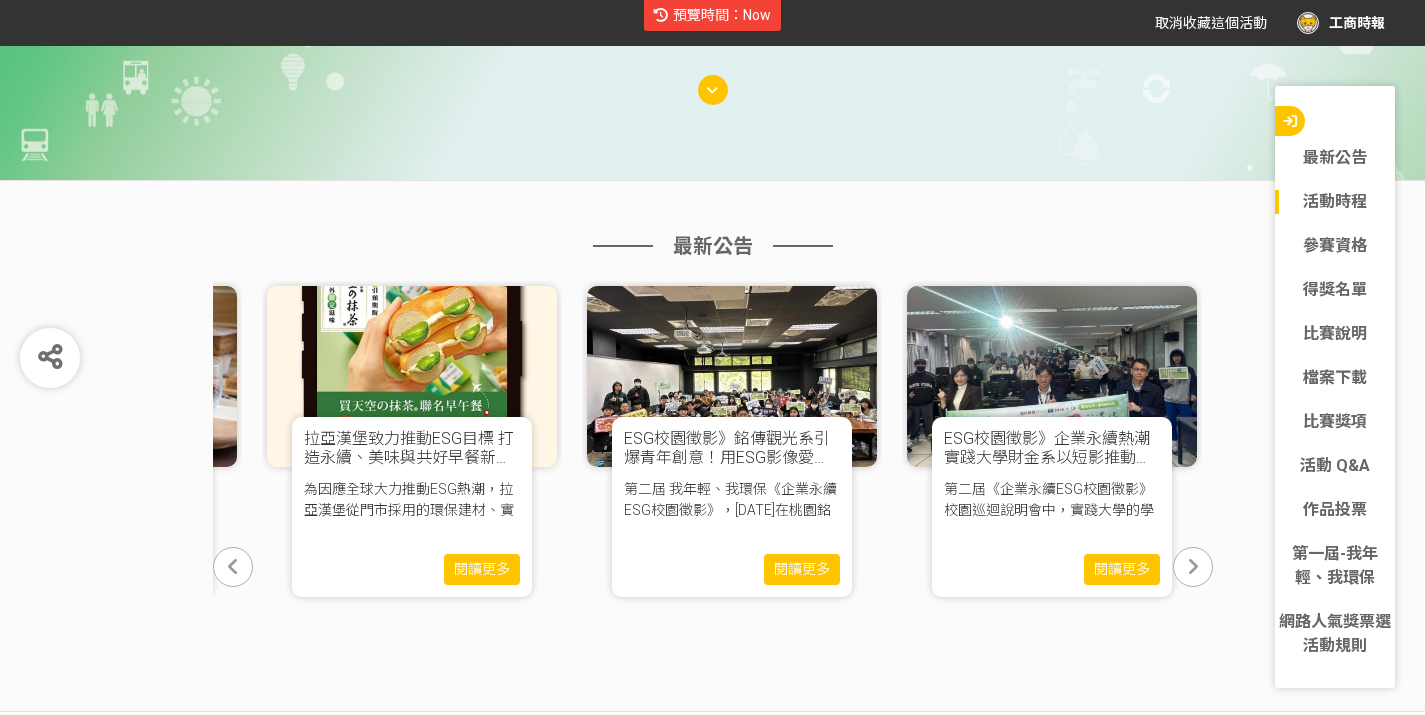 click at bounding box center [233, 567] 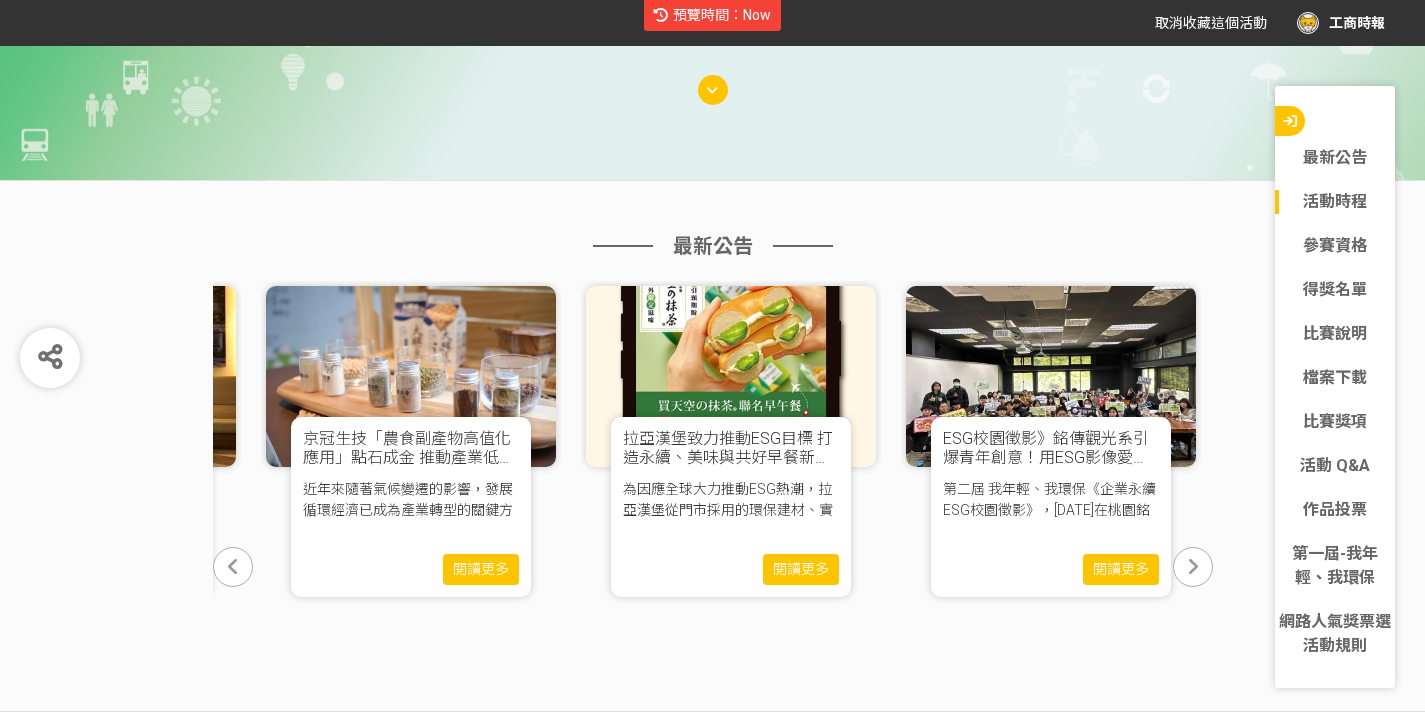 click at bounding box center [233, 567] 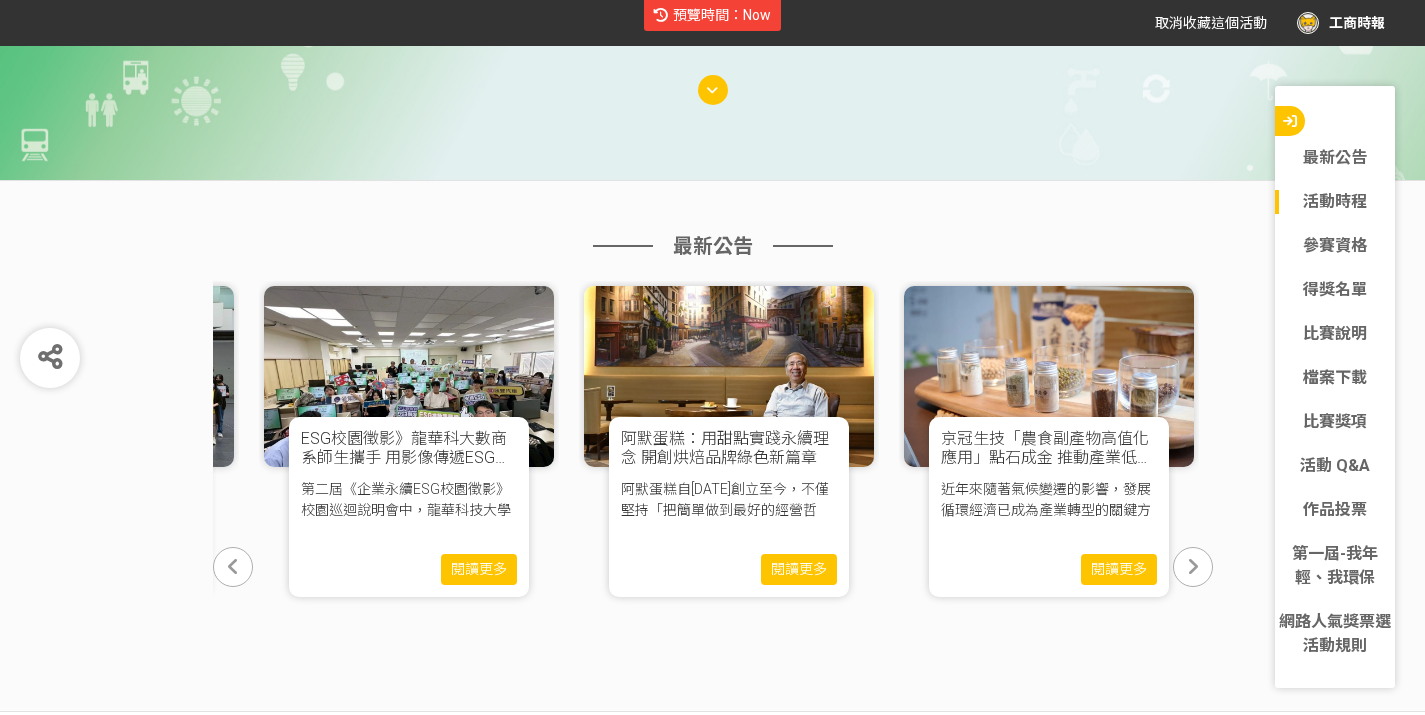 click at bounding box center (233, 567) 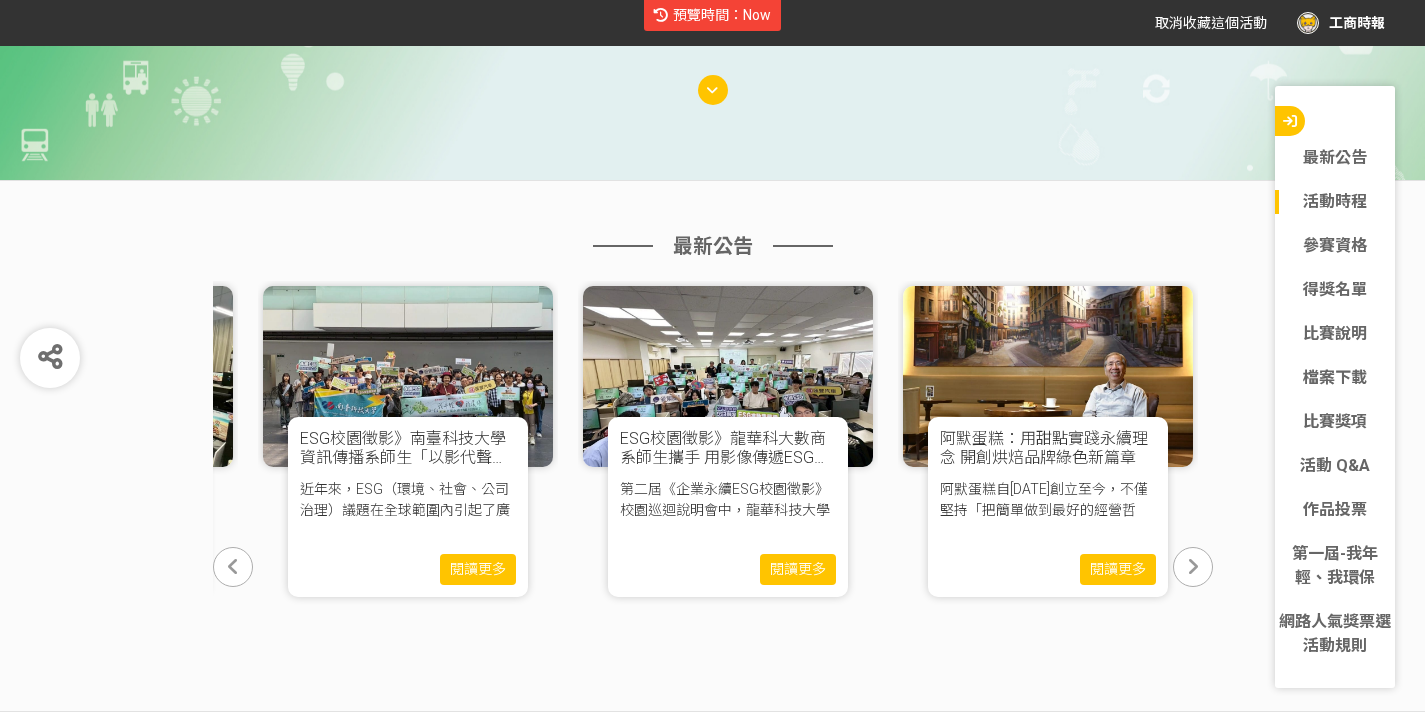 click at bounding box center (233, 567) 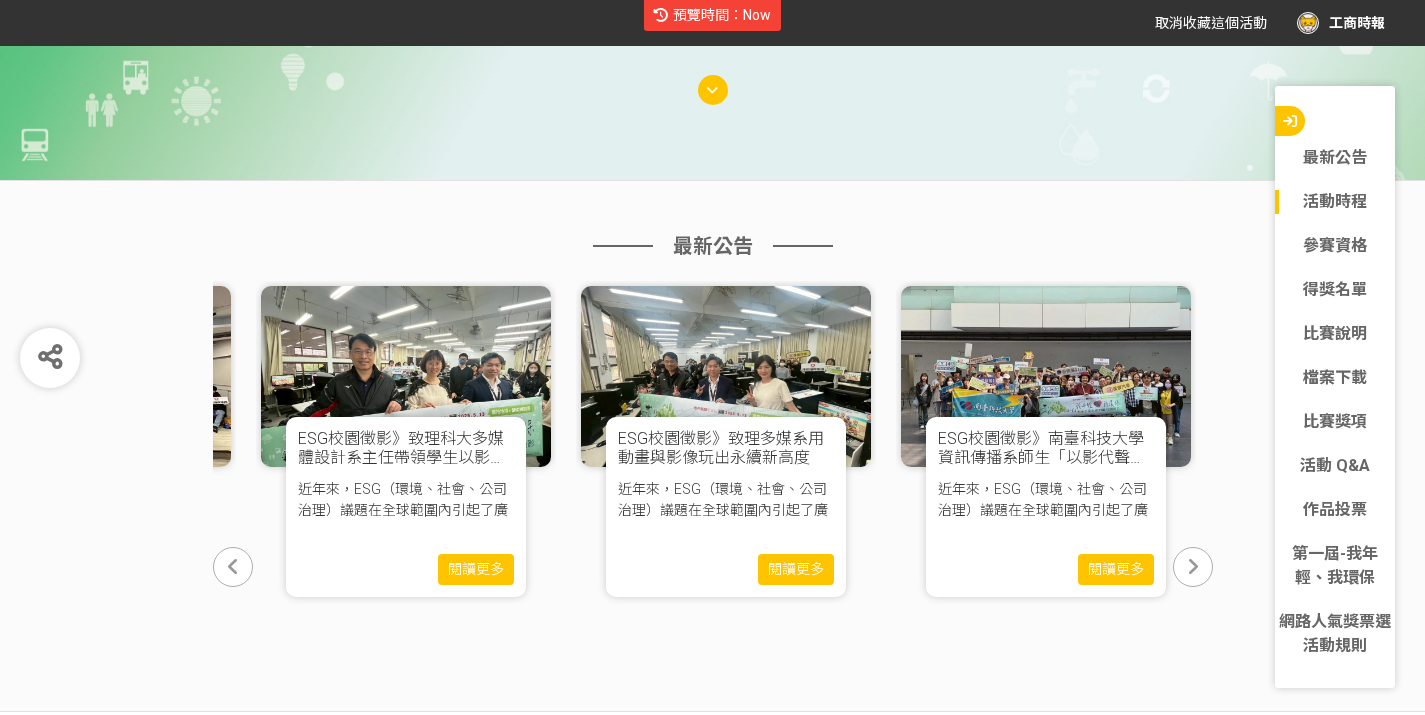 click at bounding box center (233, 567) 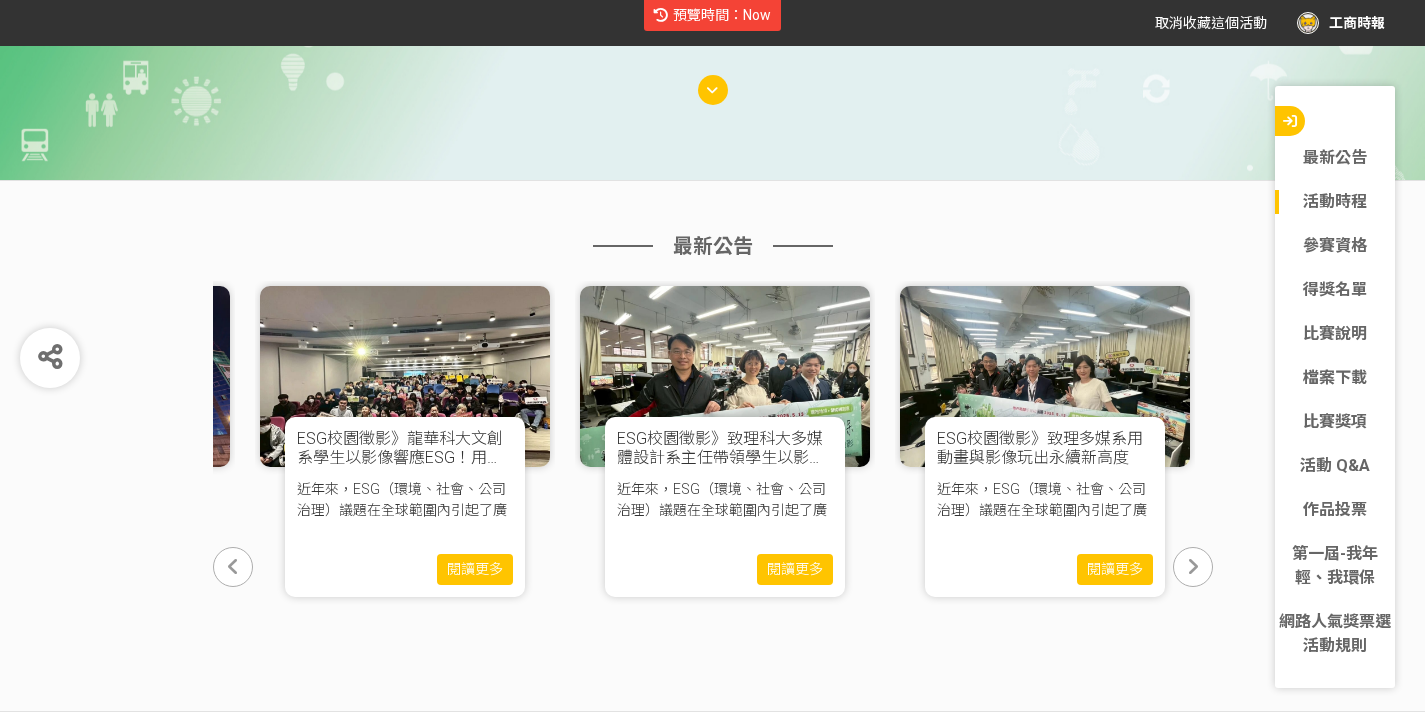 click at bounding box center (233, 567) 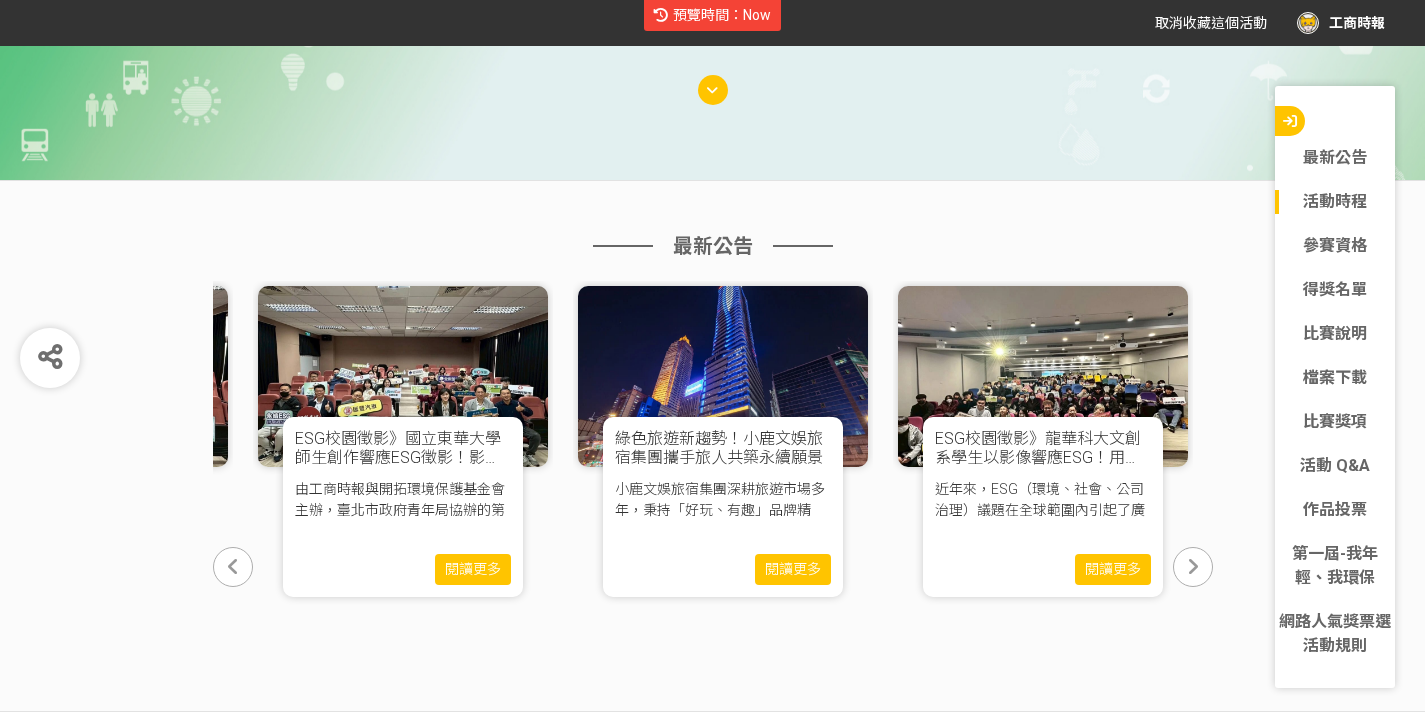 click at bounding box center (233, 567) 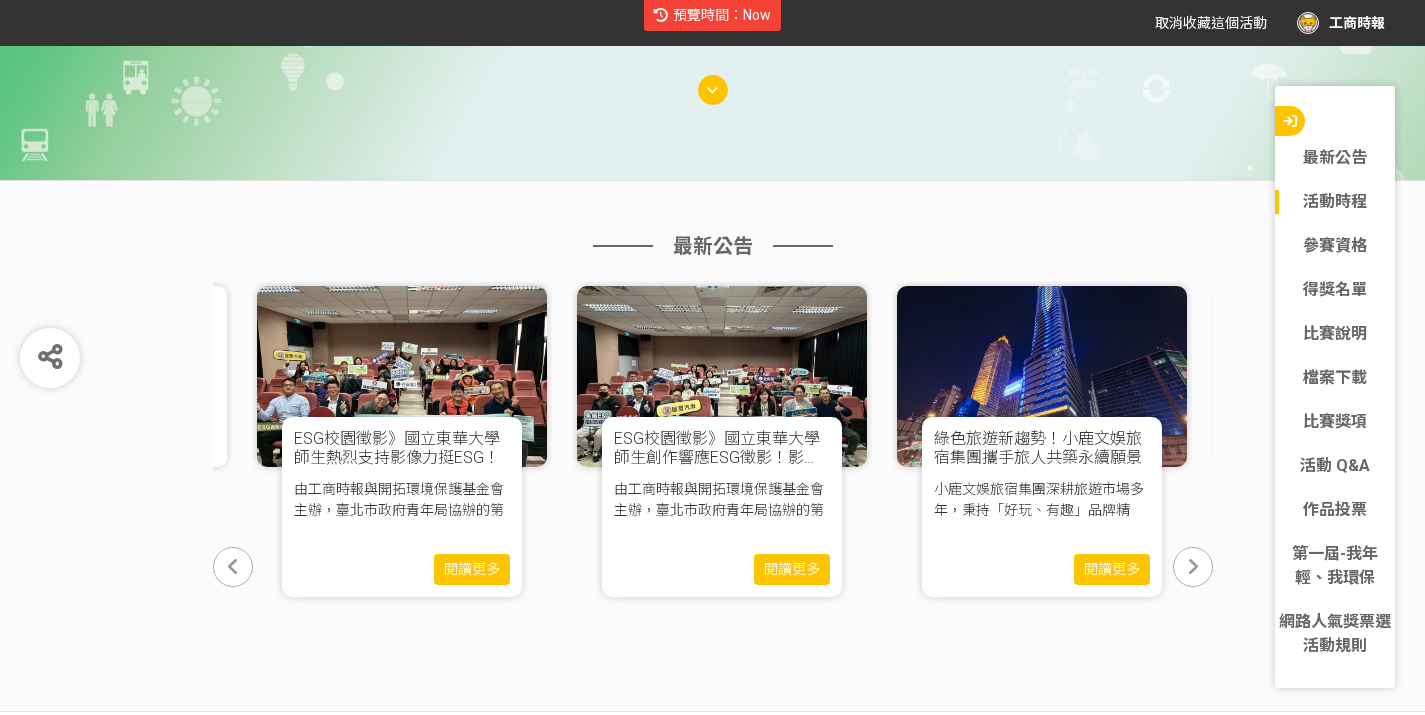 click at bounding box center [233, 567] 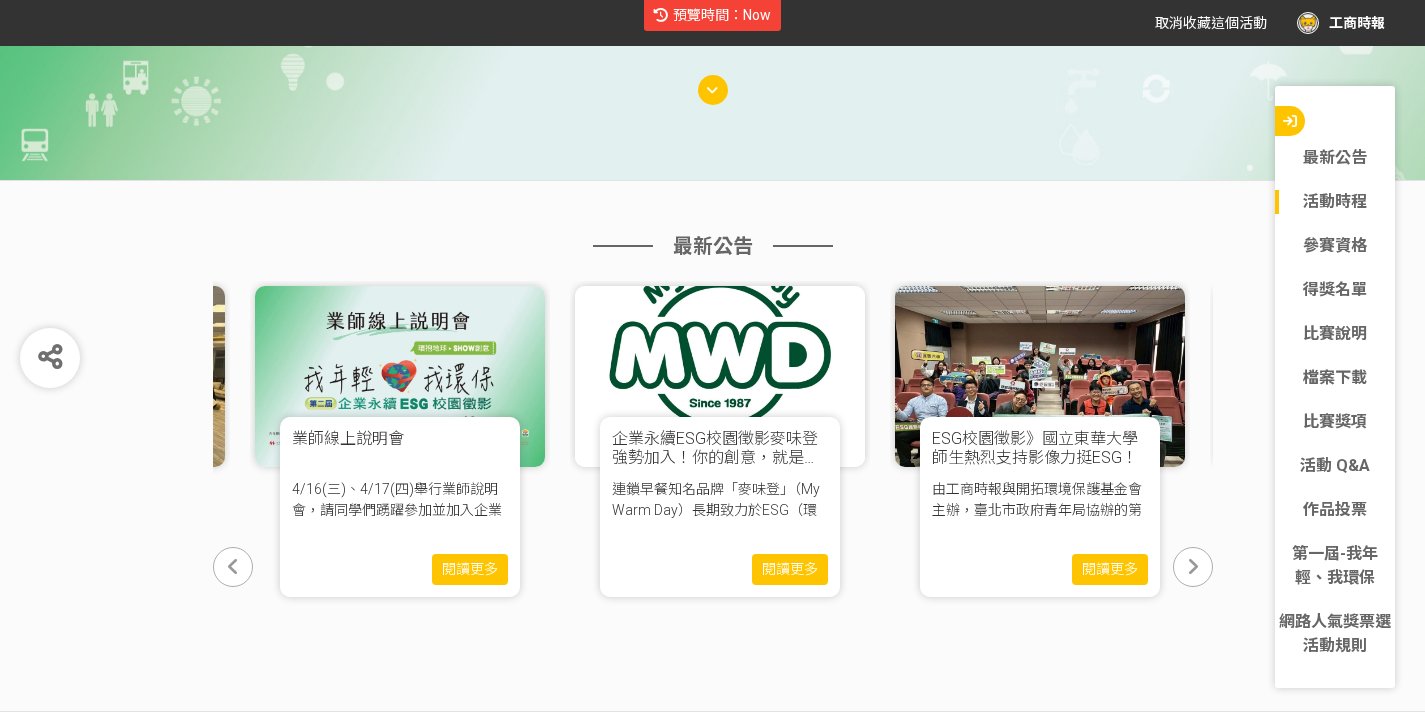 click at bounding box center (233, 567) 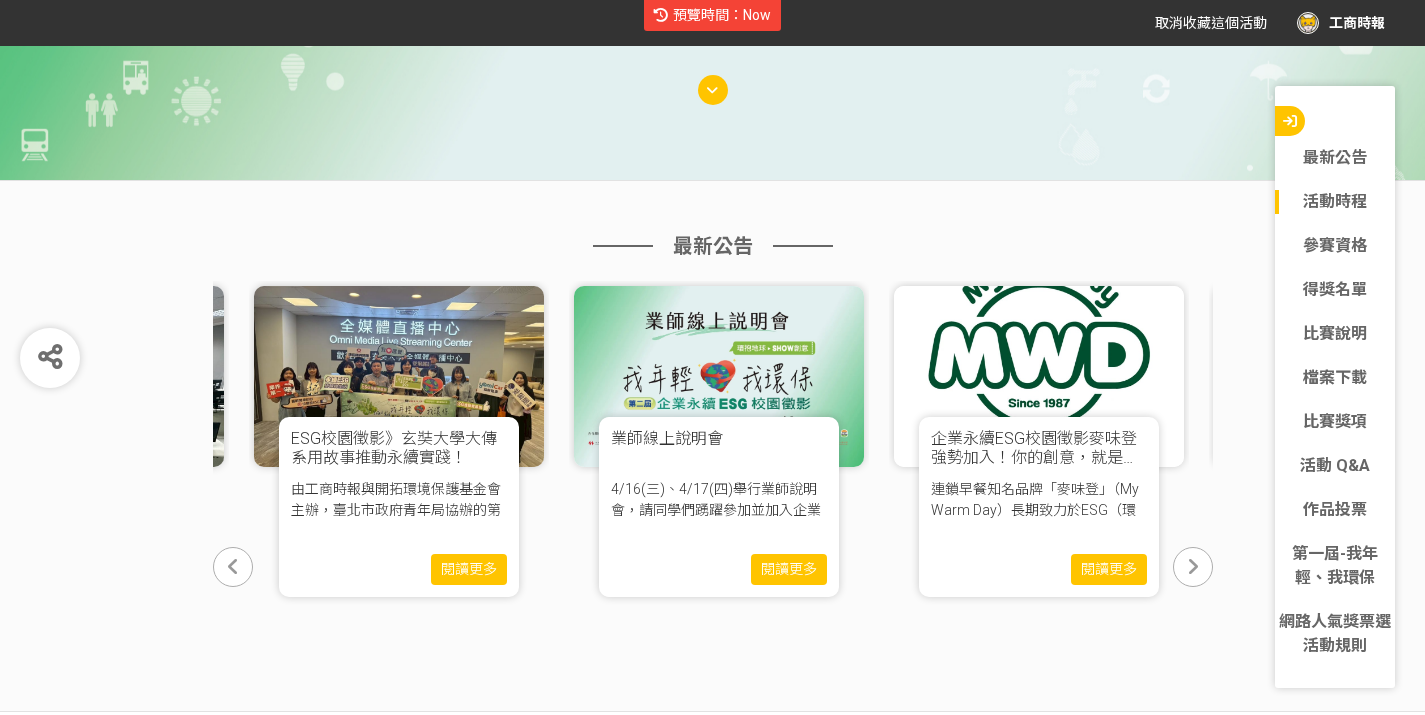 click at bounding box center [233, 567] 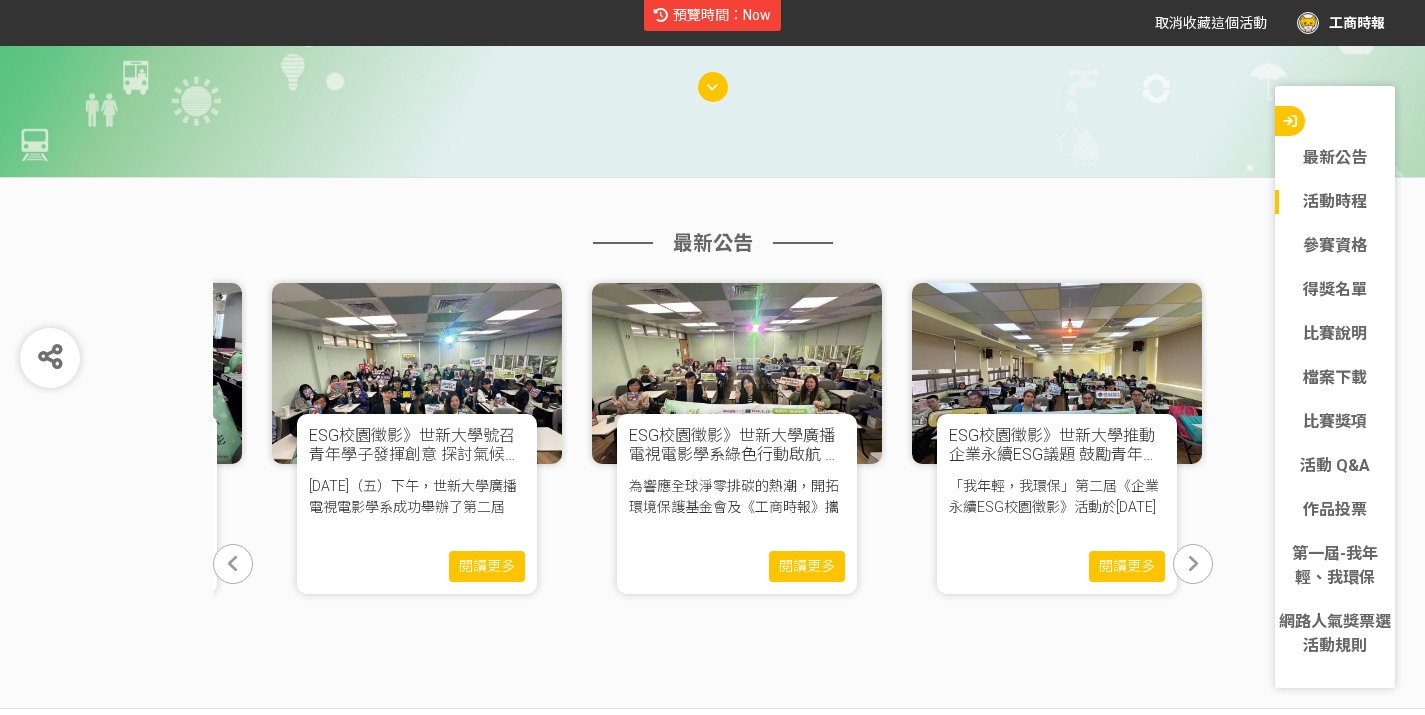 scroll, scrollTop: 477, scrollLeft: 0, axis: vertical 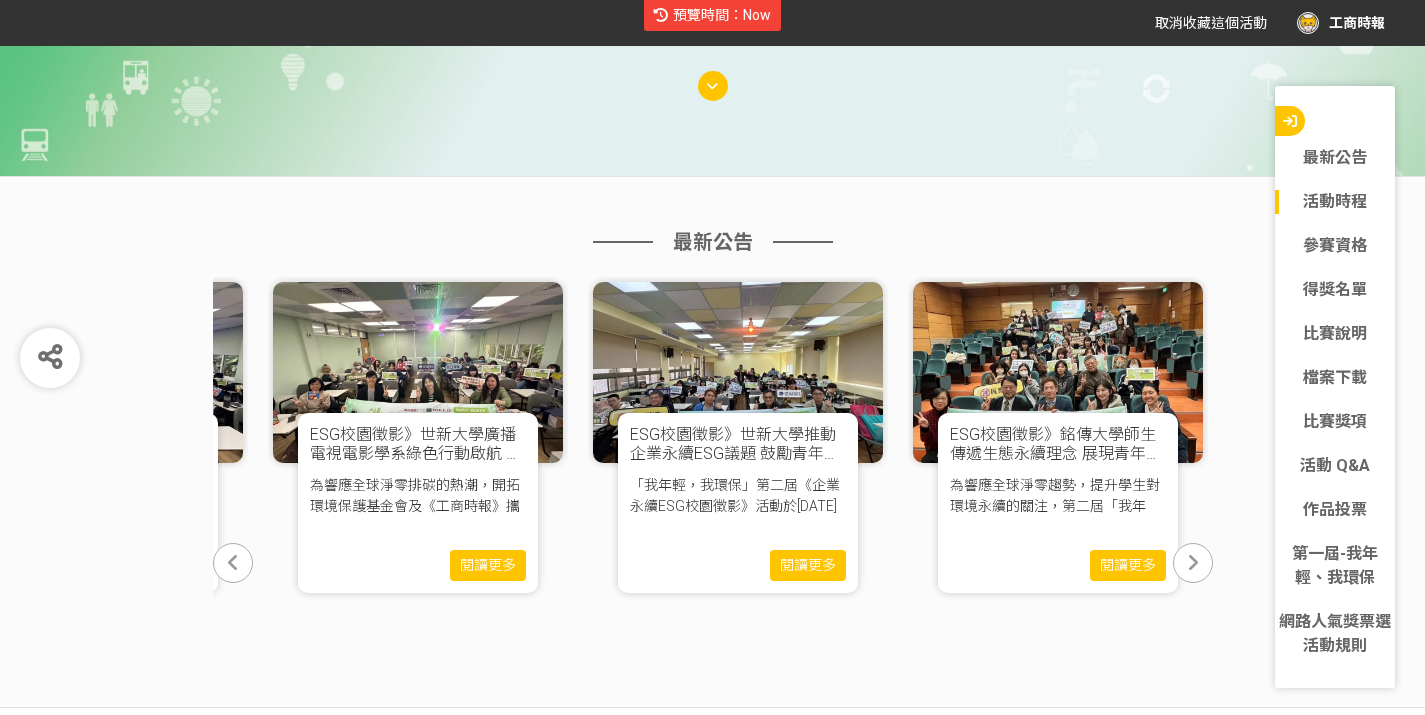 click at bounding box center [233, 563] 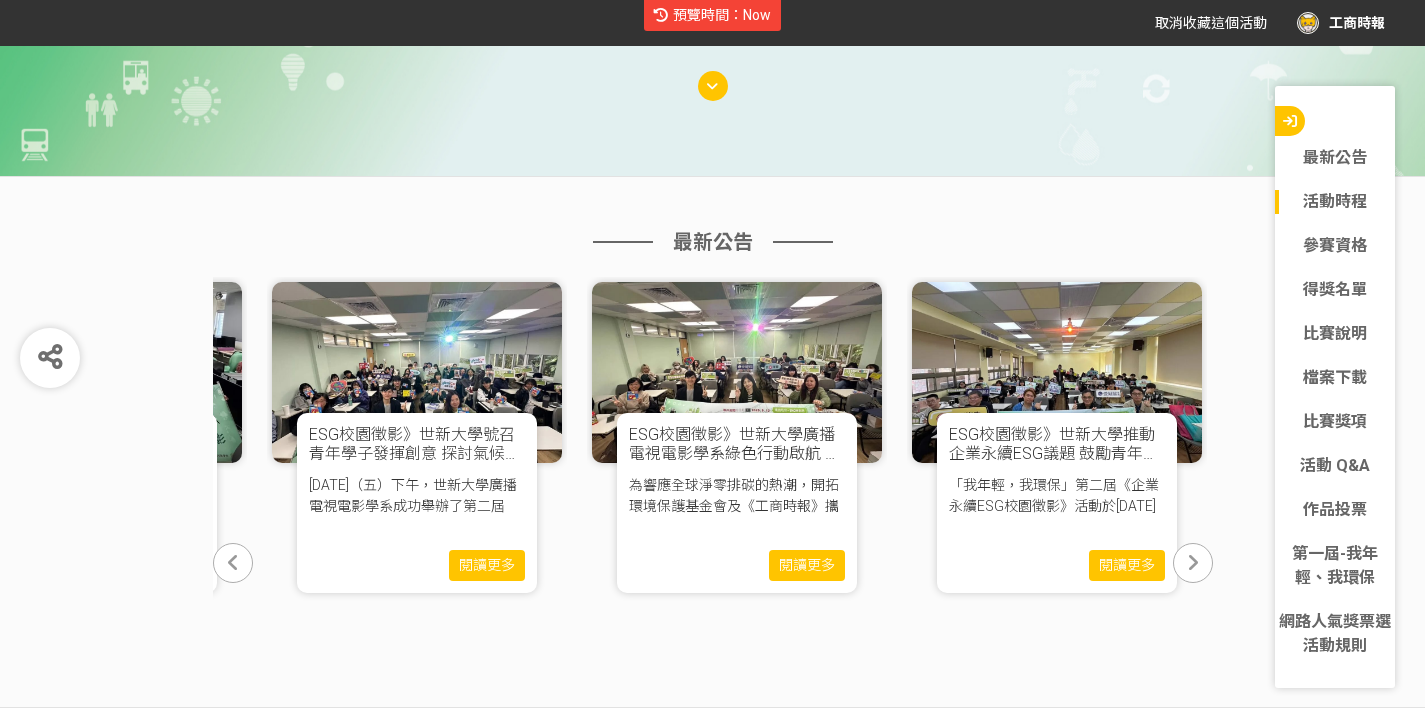click at bounding box center [233, 563] 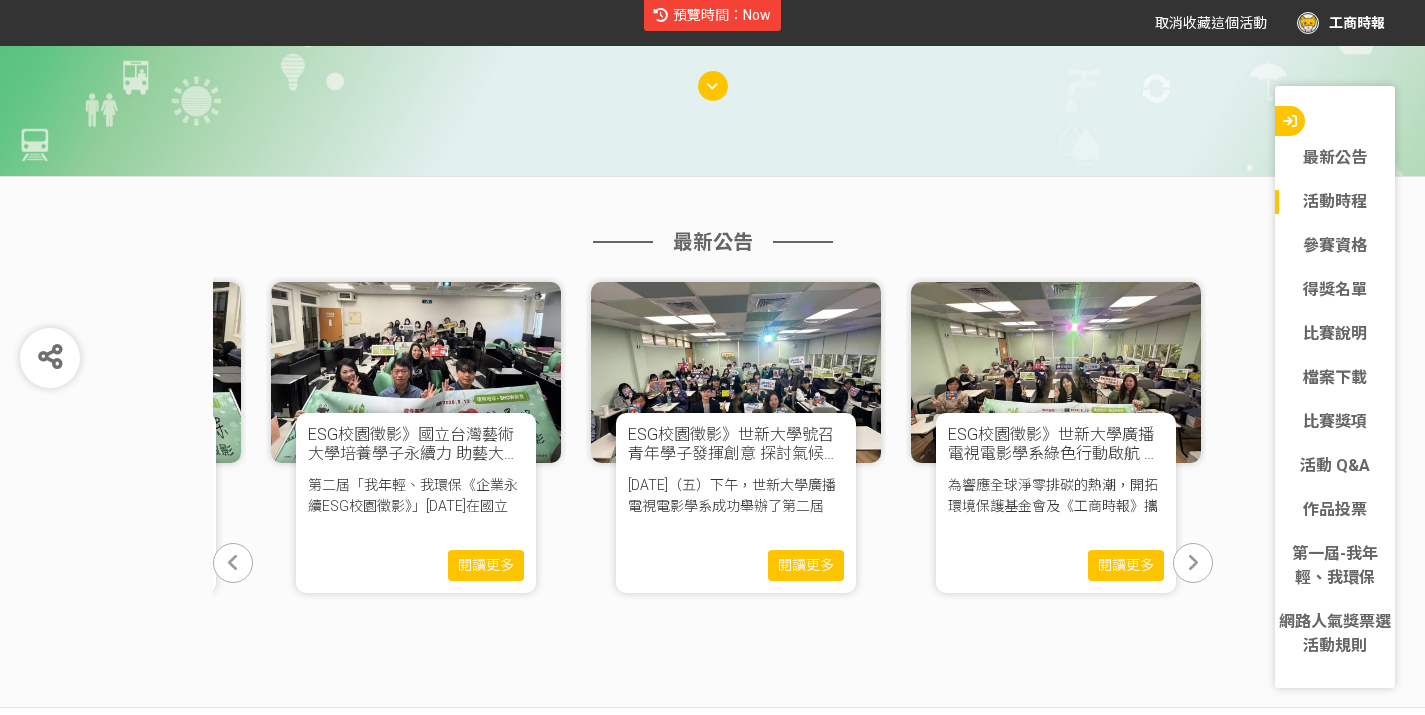 click at bounding box center (233, 563) 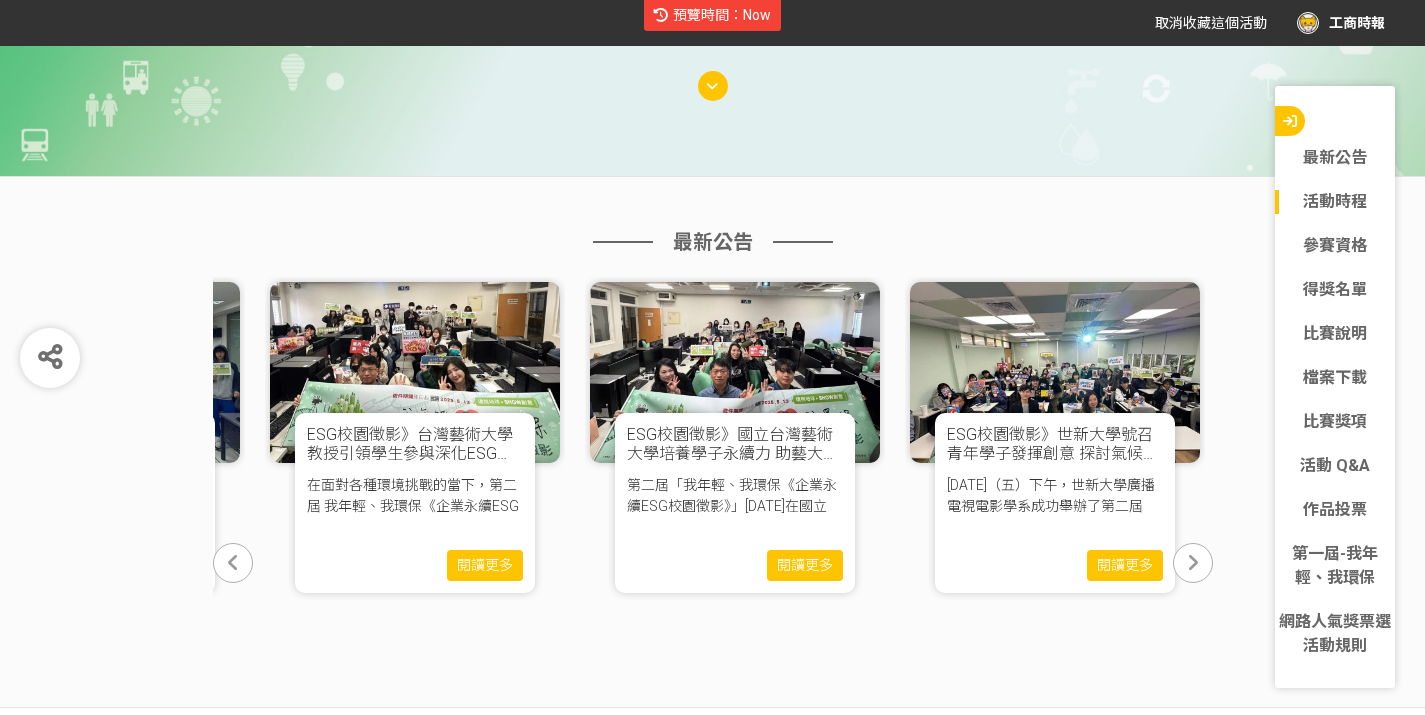 click at bounding box center [233, 563] 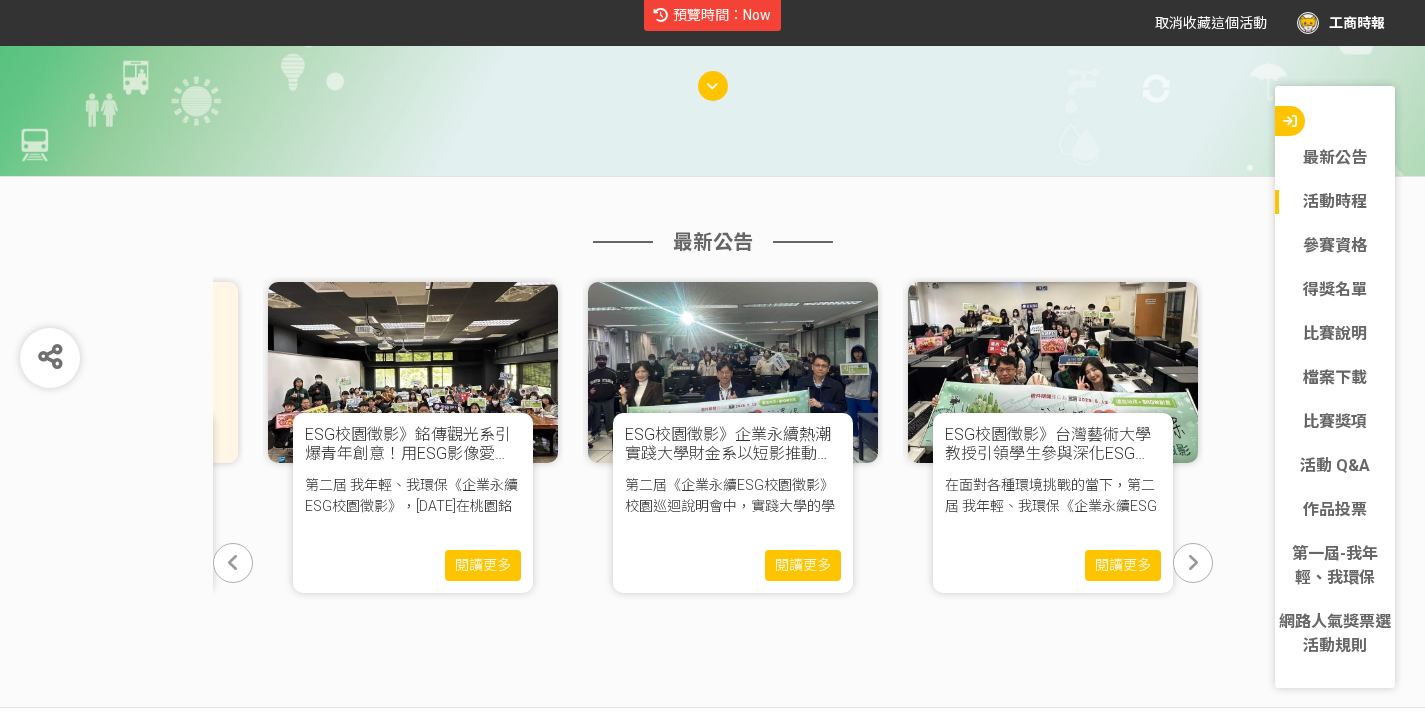 click at bounding box center (233, 563) 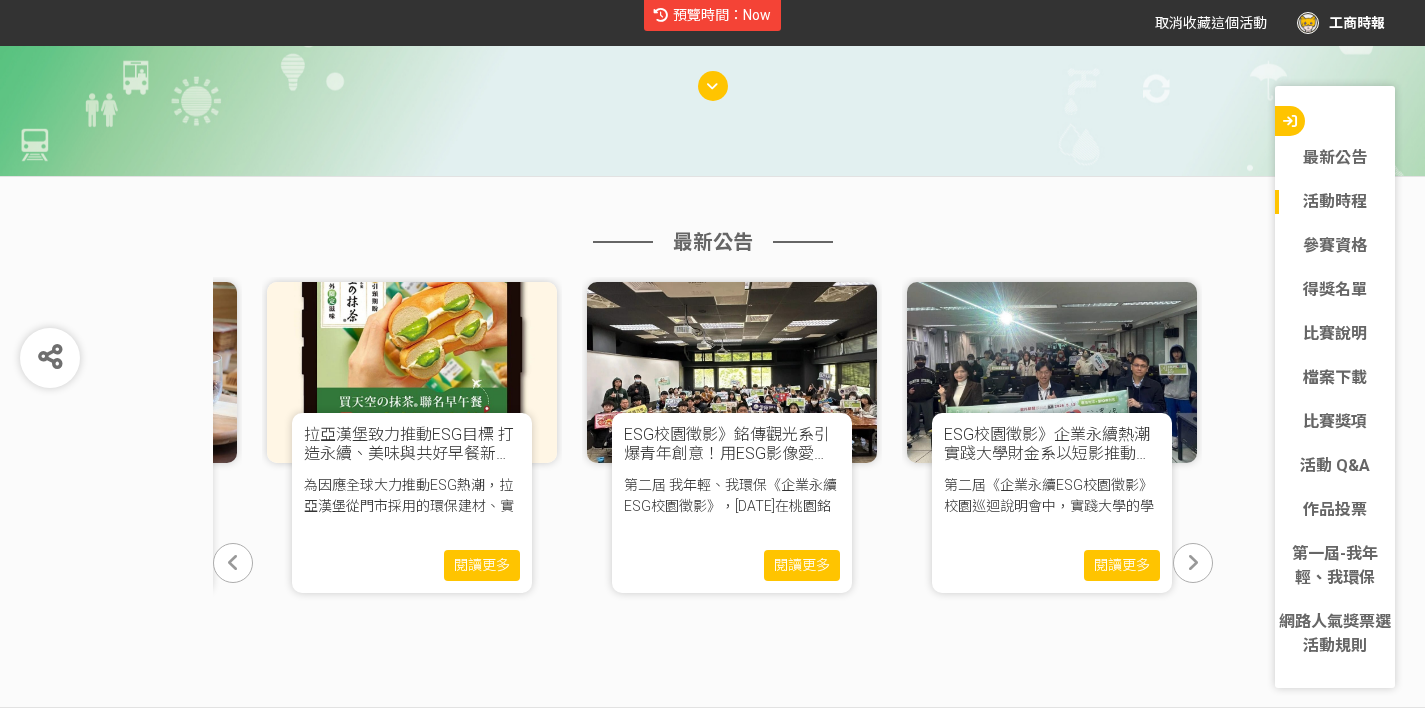 click at bounding box center [233, 563] 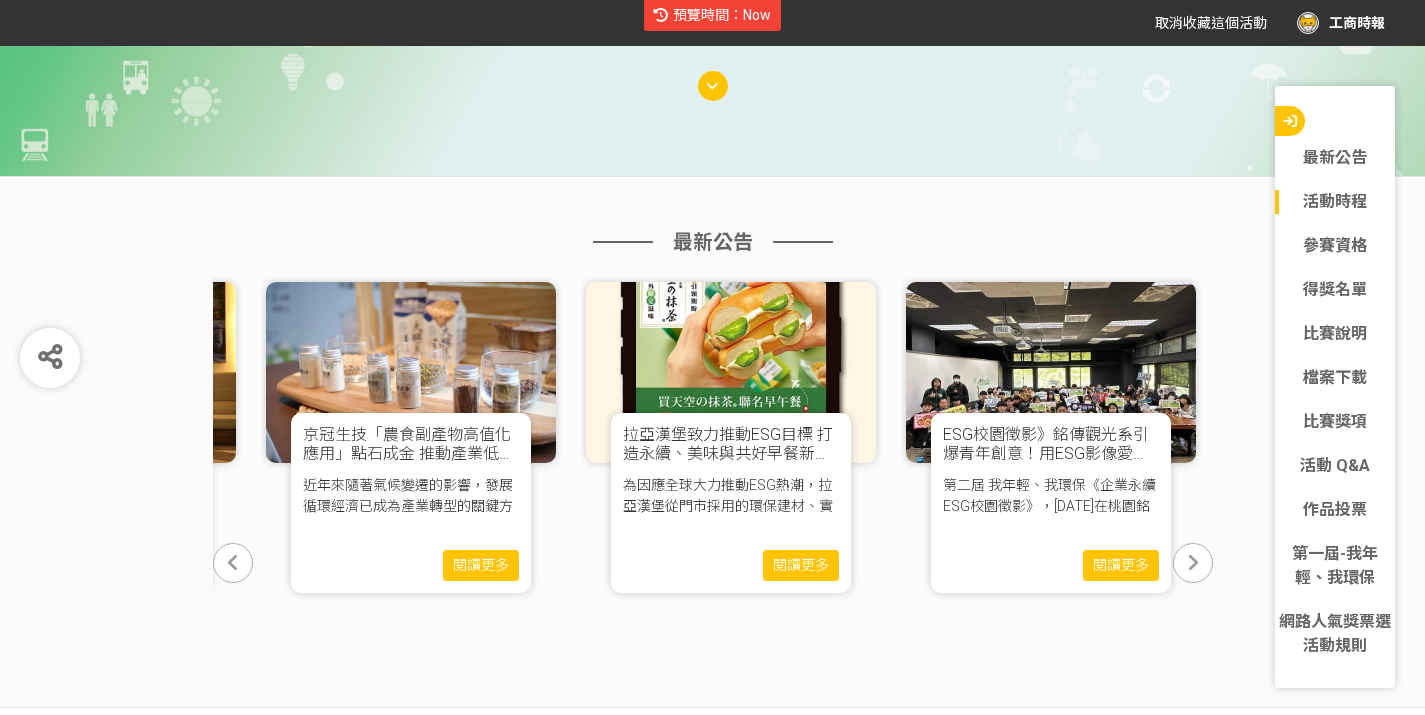 click at bounding box center (233, 563) 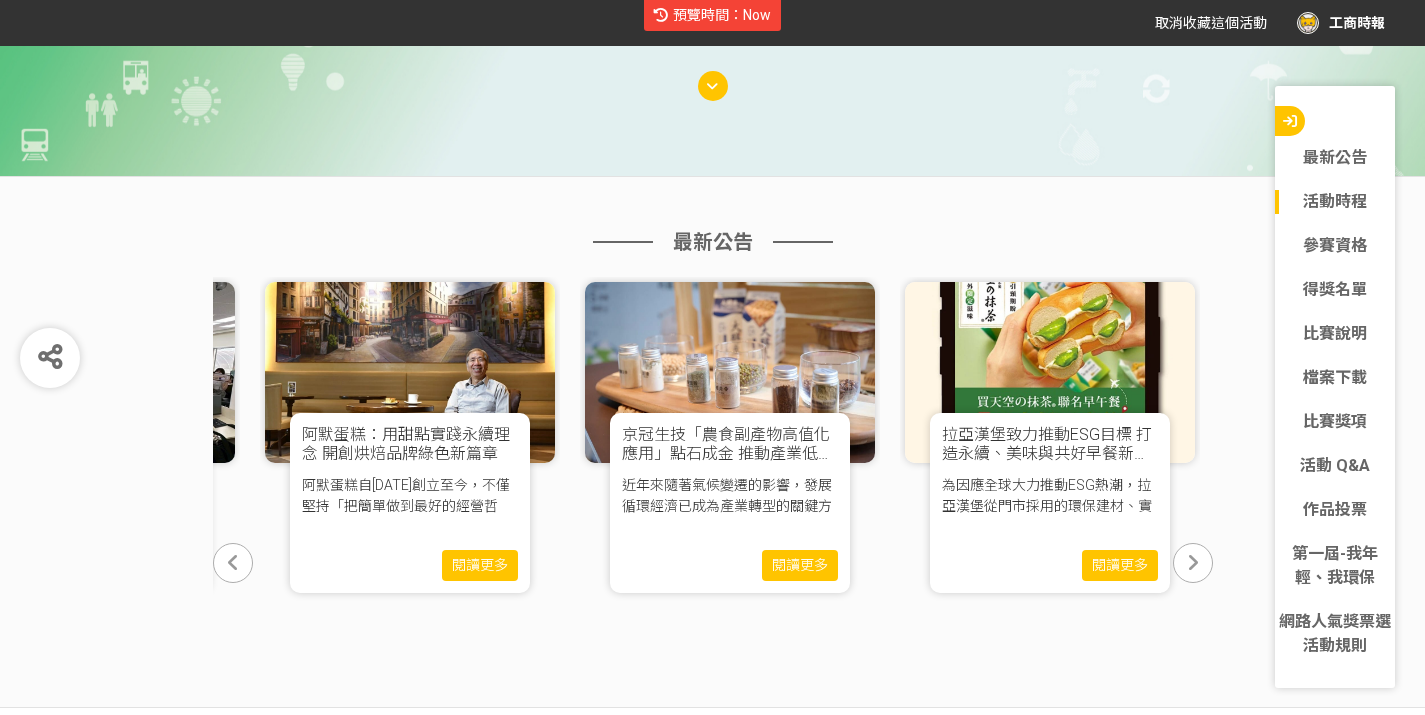 click at bounding box center [233, 563] 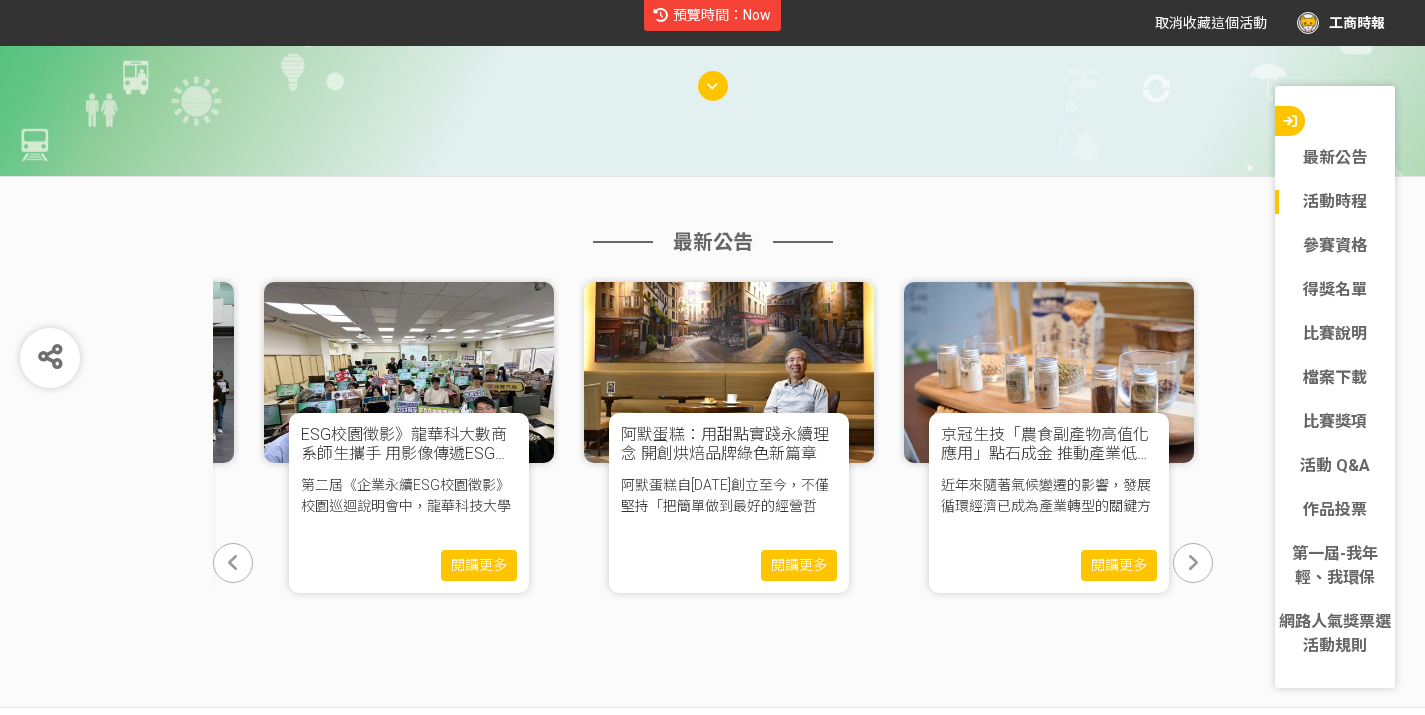 click at bounding box center [233, 563] 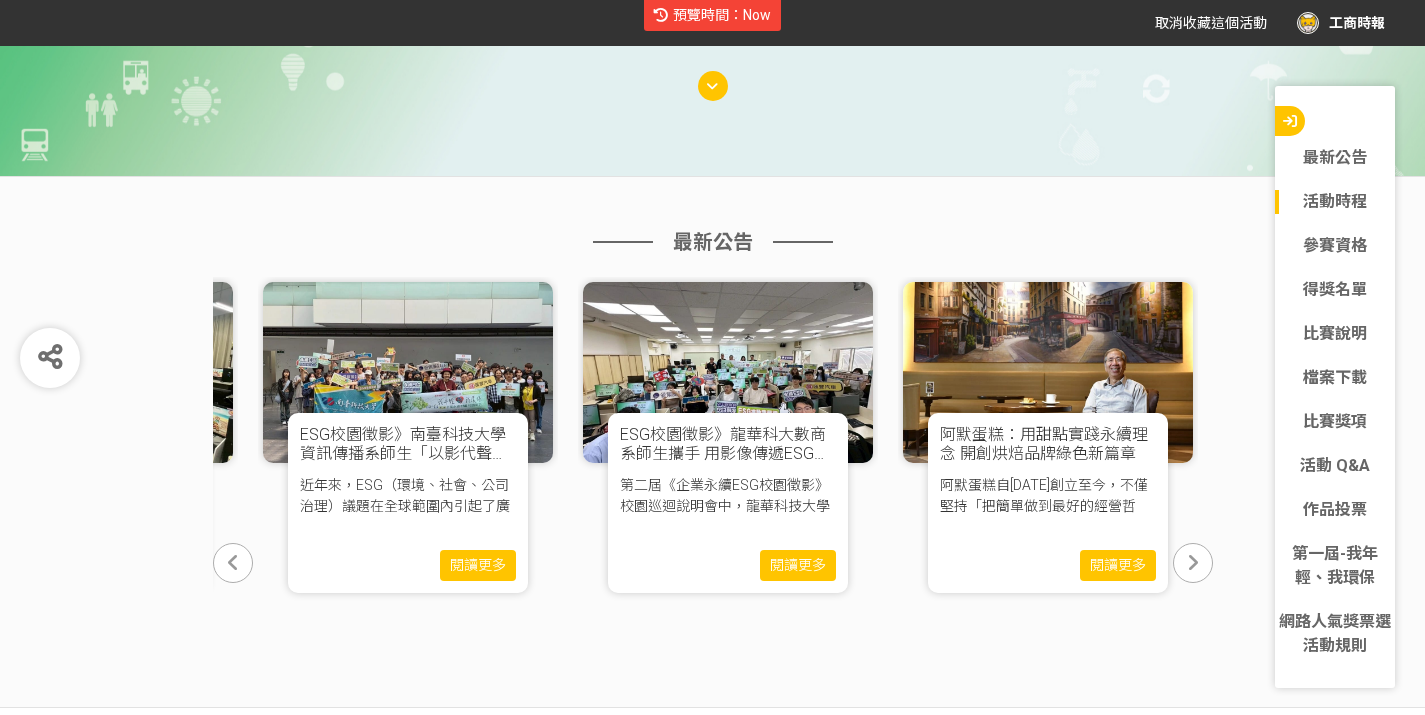 click at bounding box center (233, 563) 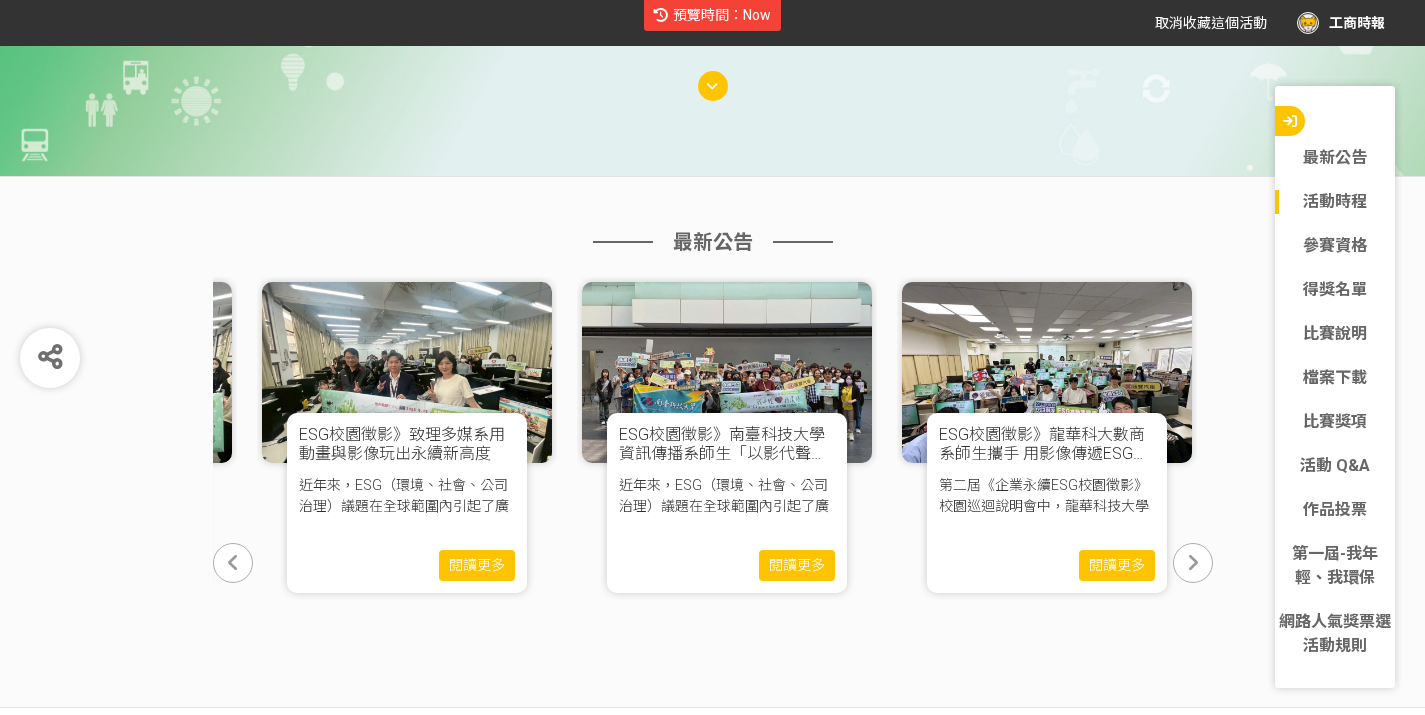 click at bounding box center [233, 563] 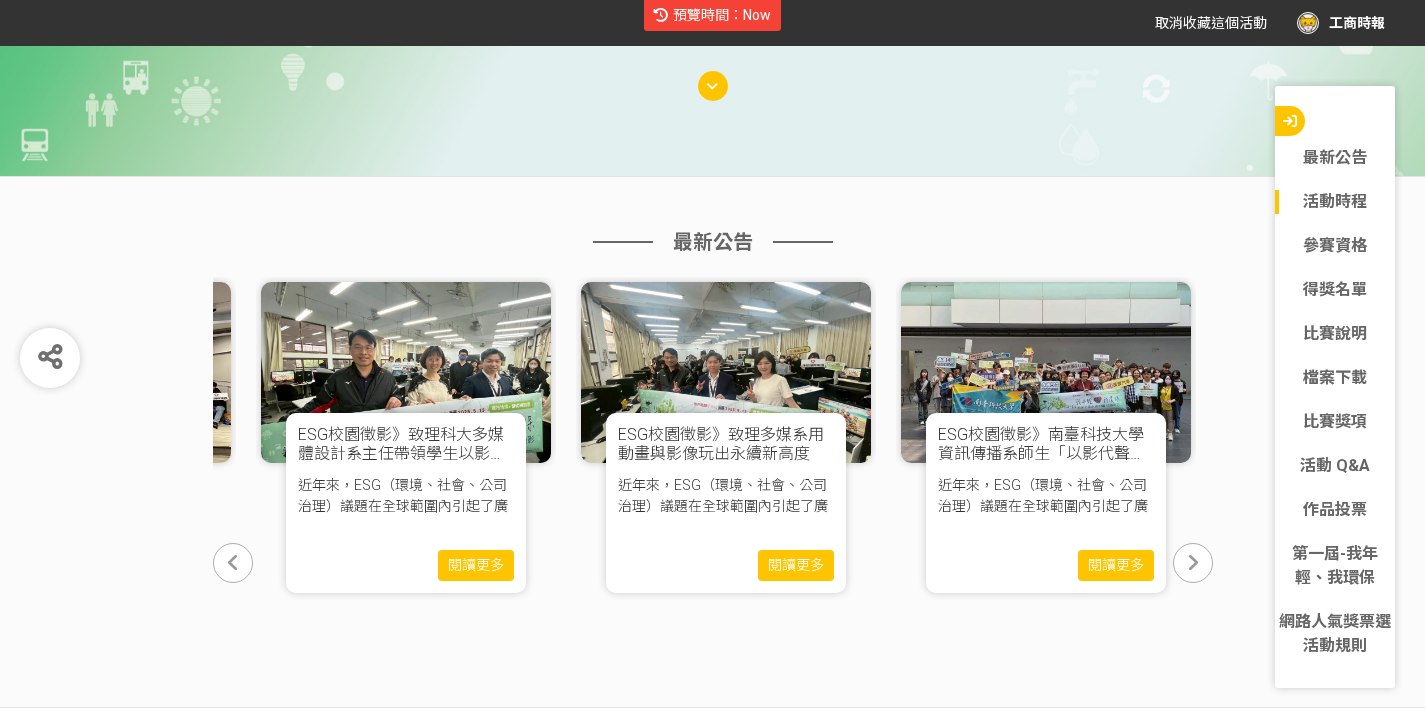 click at bounding box center [233, 563] 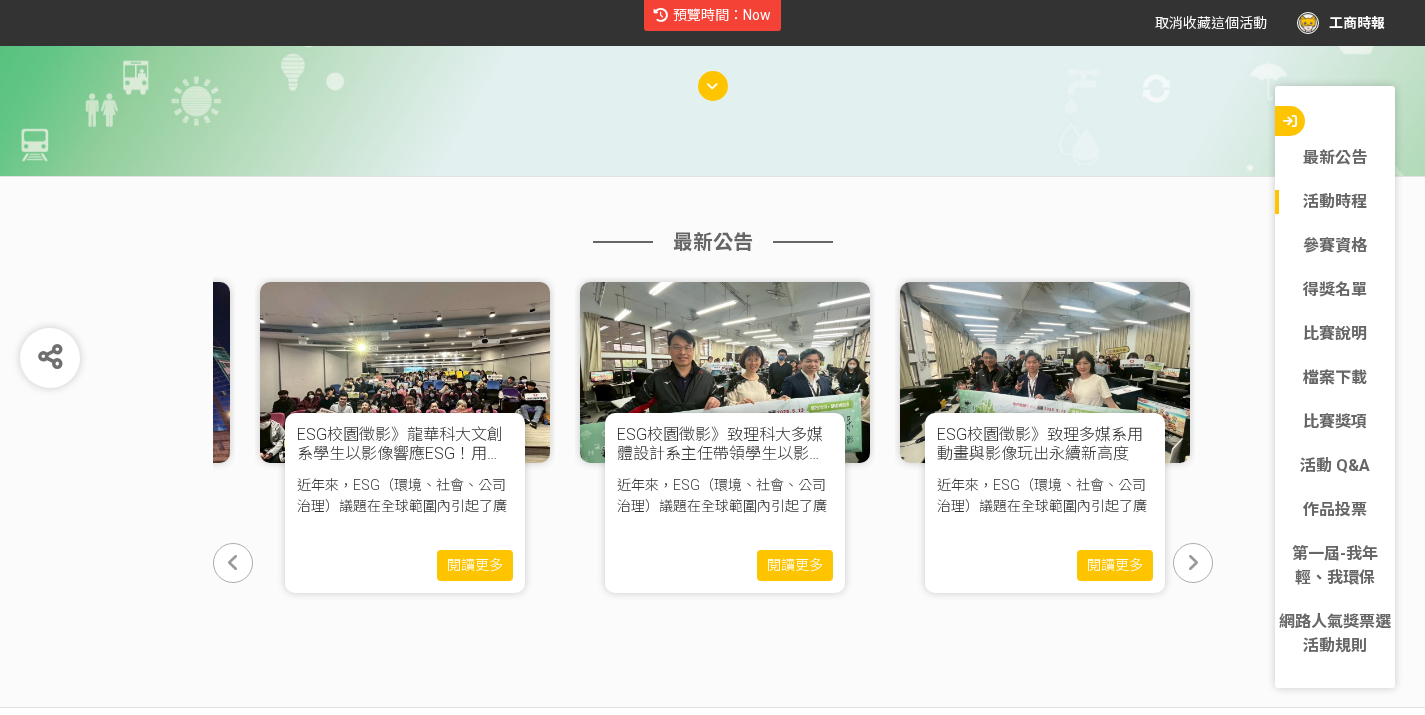 click at bounding box center (233, 563) 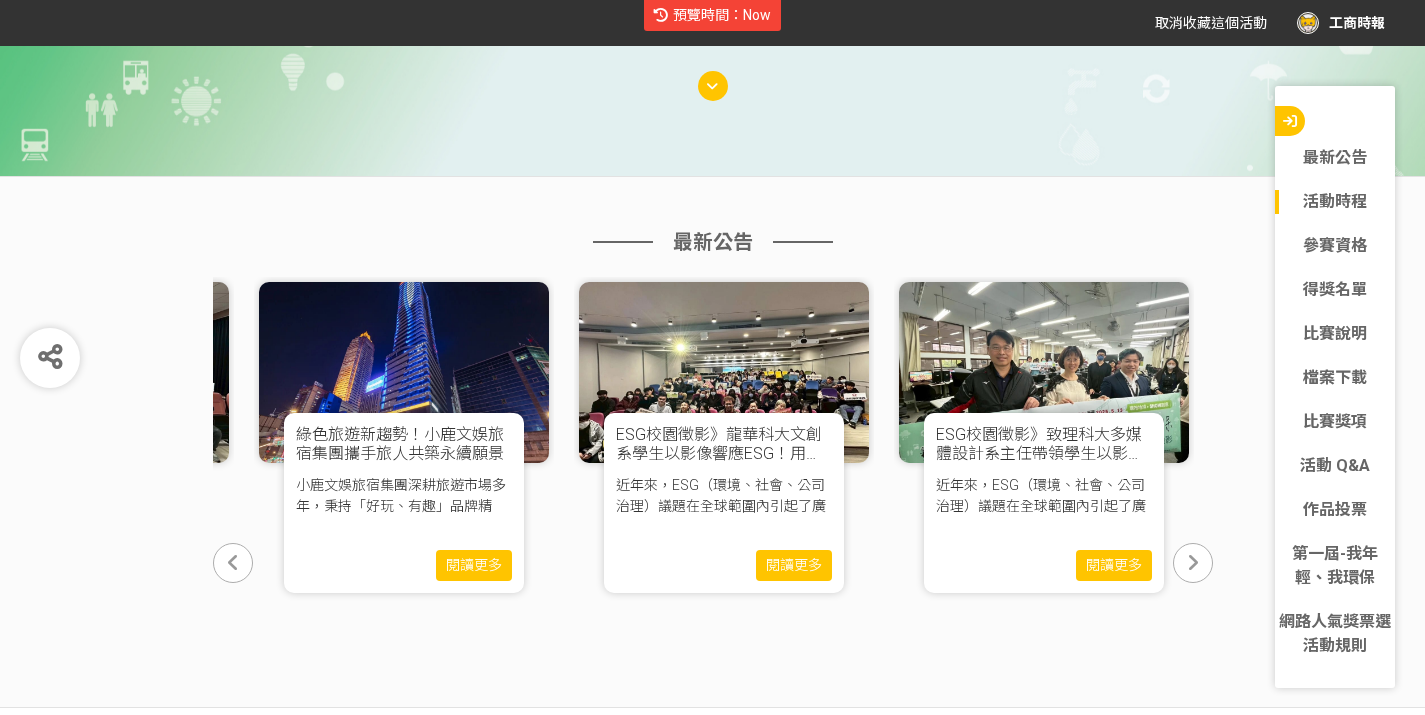 click at bounding box center (233, 563) 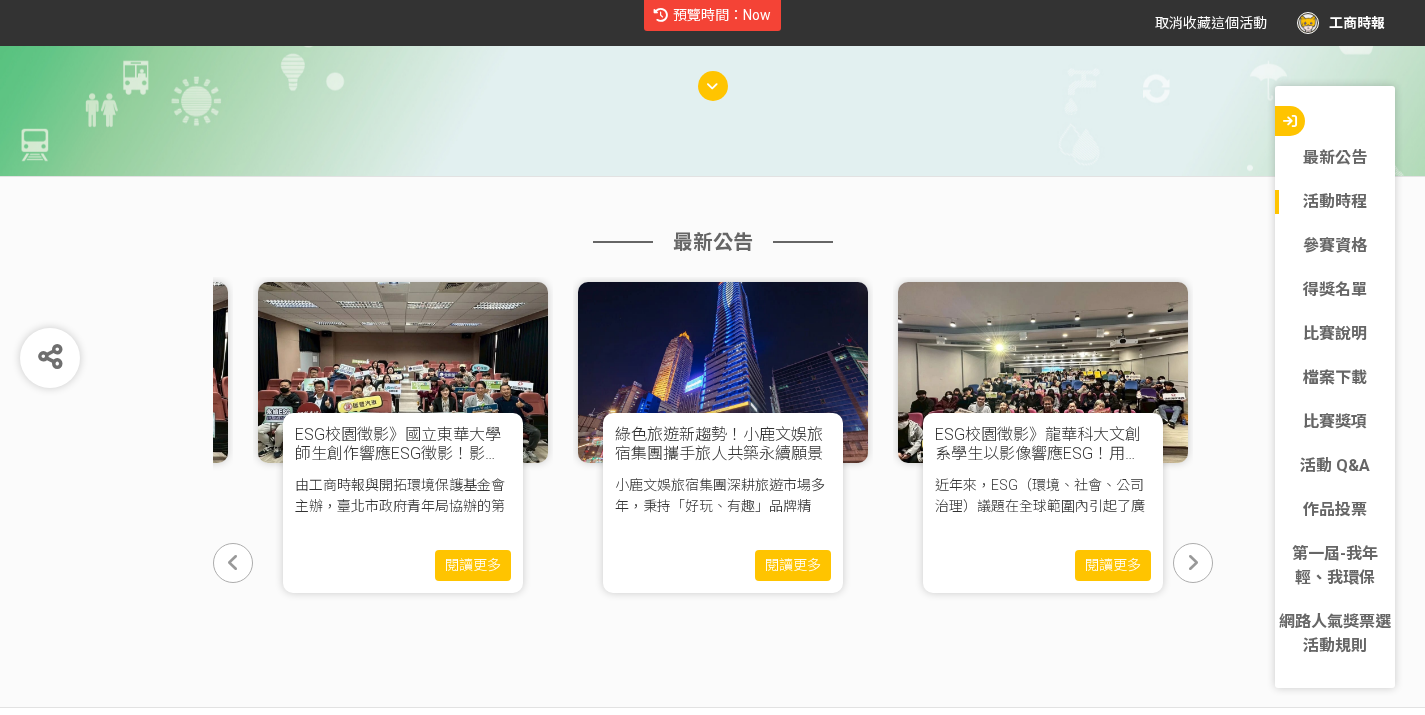 click at bounding box center (233, 563) 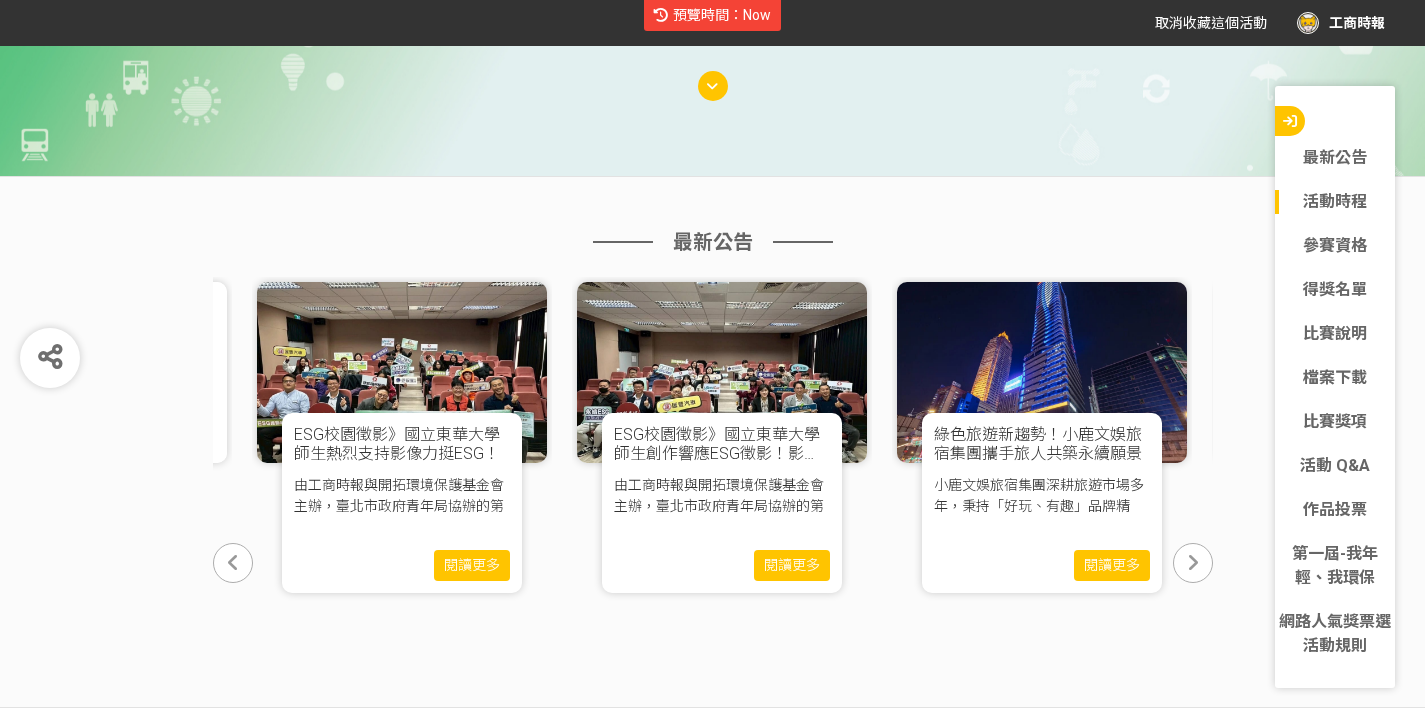 click at bounding box center [233, 563] 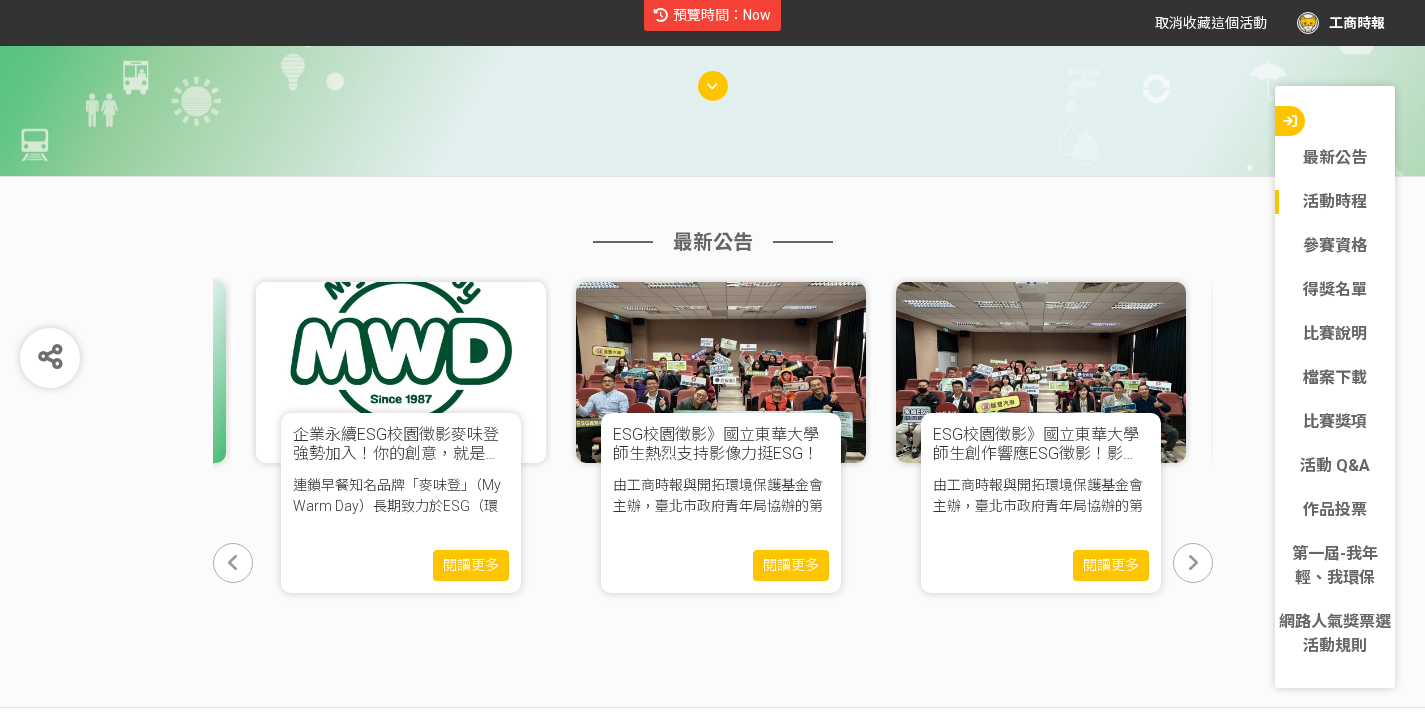 click at bounding box center [233, 563] 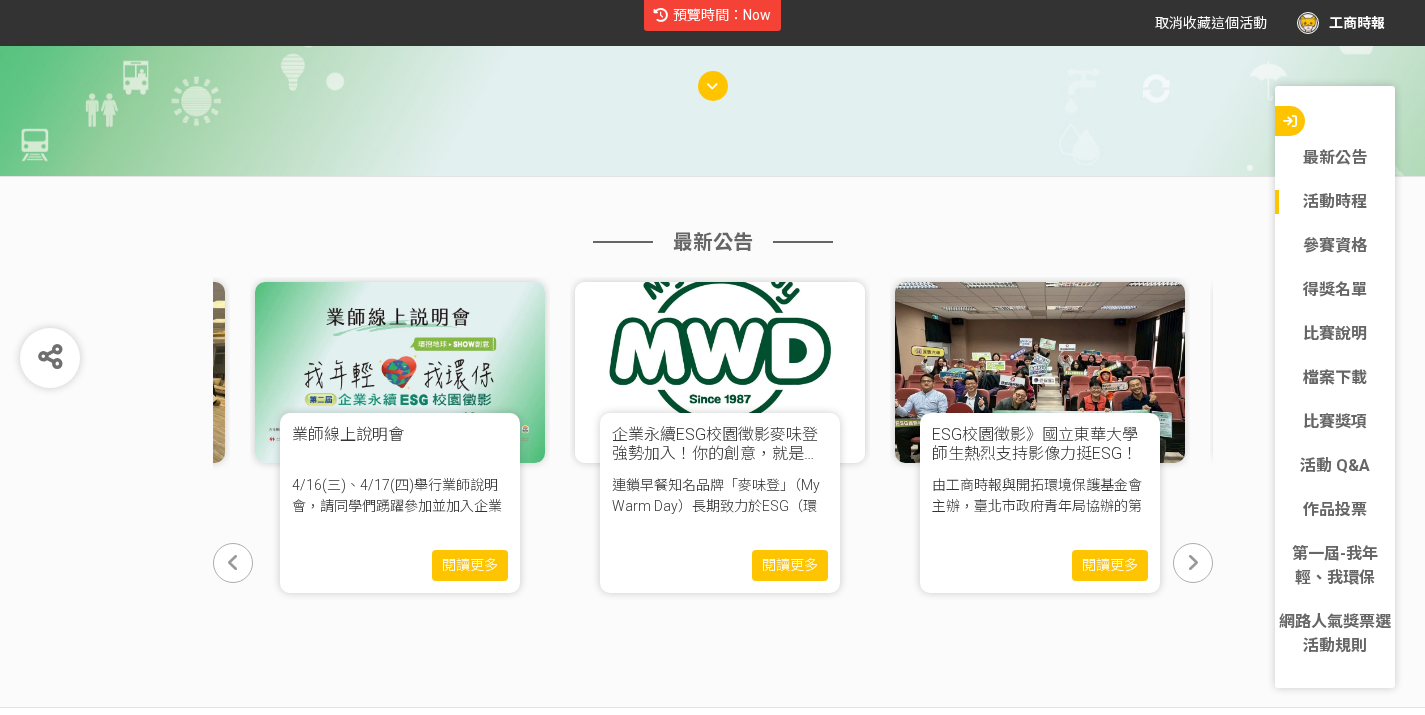 click at bounding box center (233, 563) 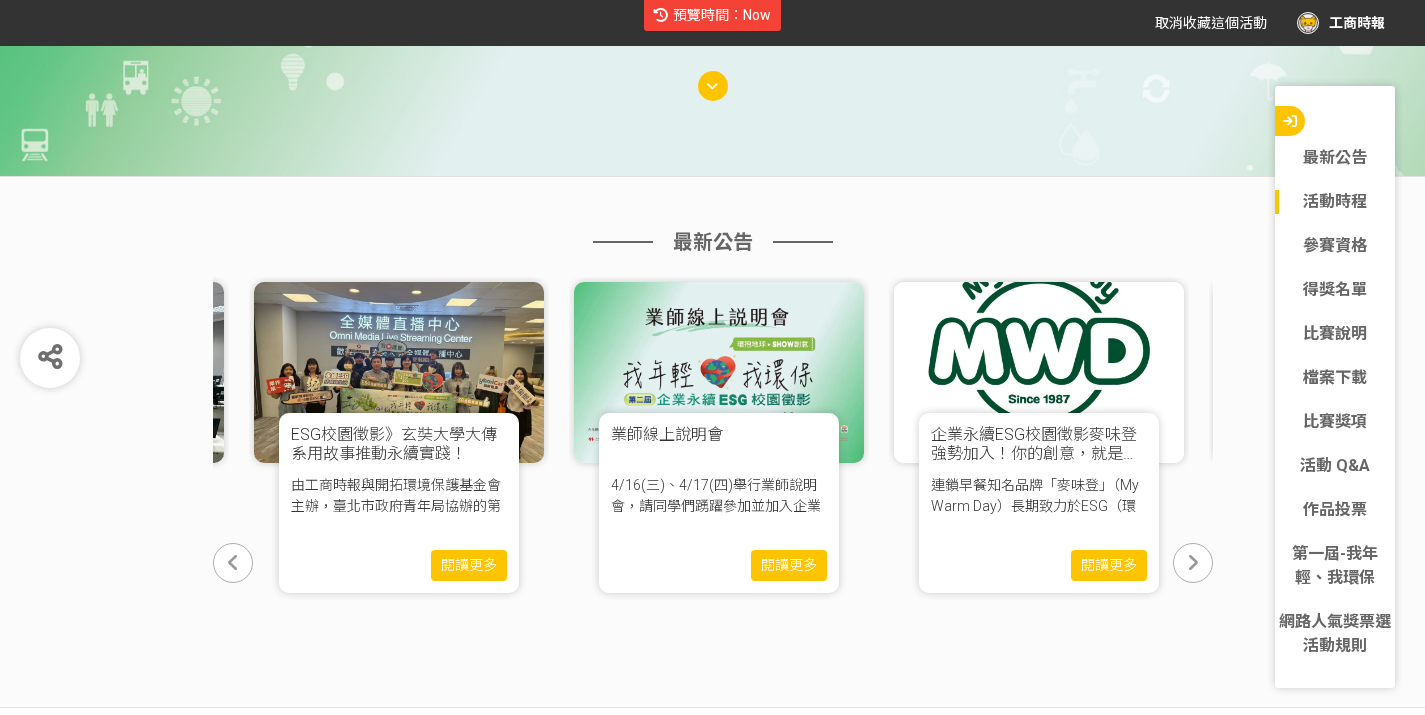 click at bounding box center [233, 563] 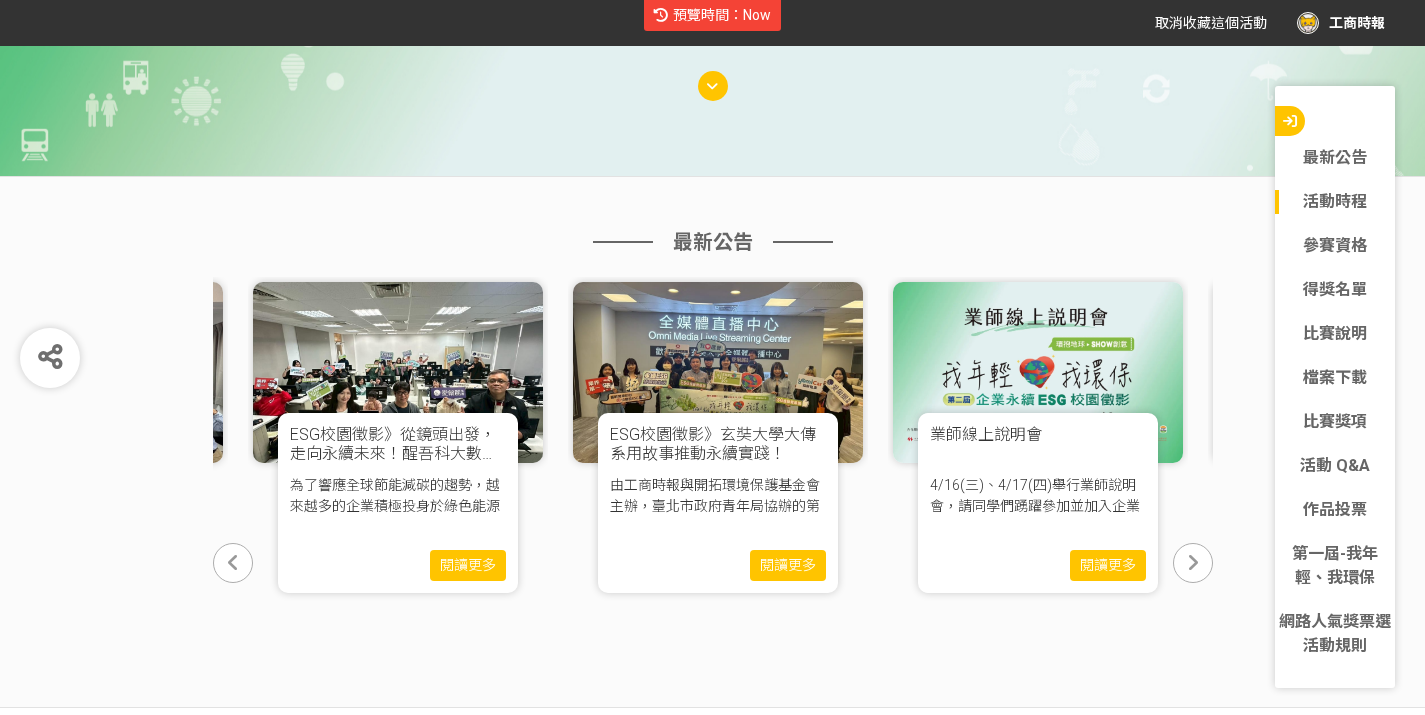 click at bounding box center (233, 563) 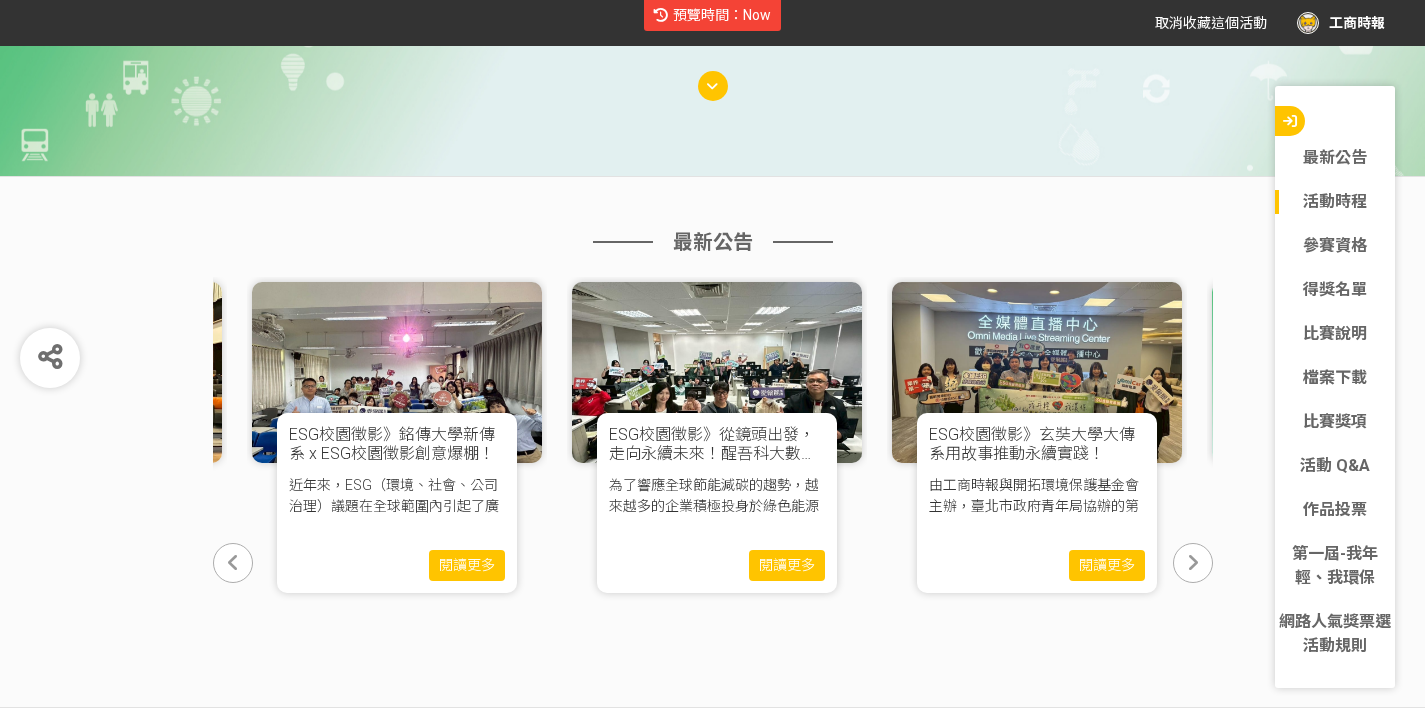 click at bounding box center [233, 563] 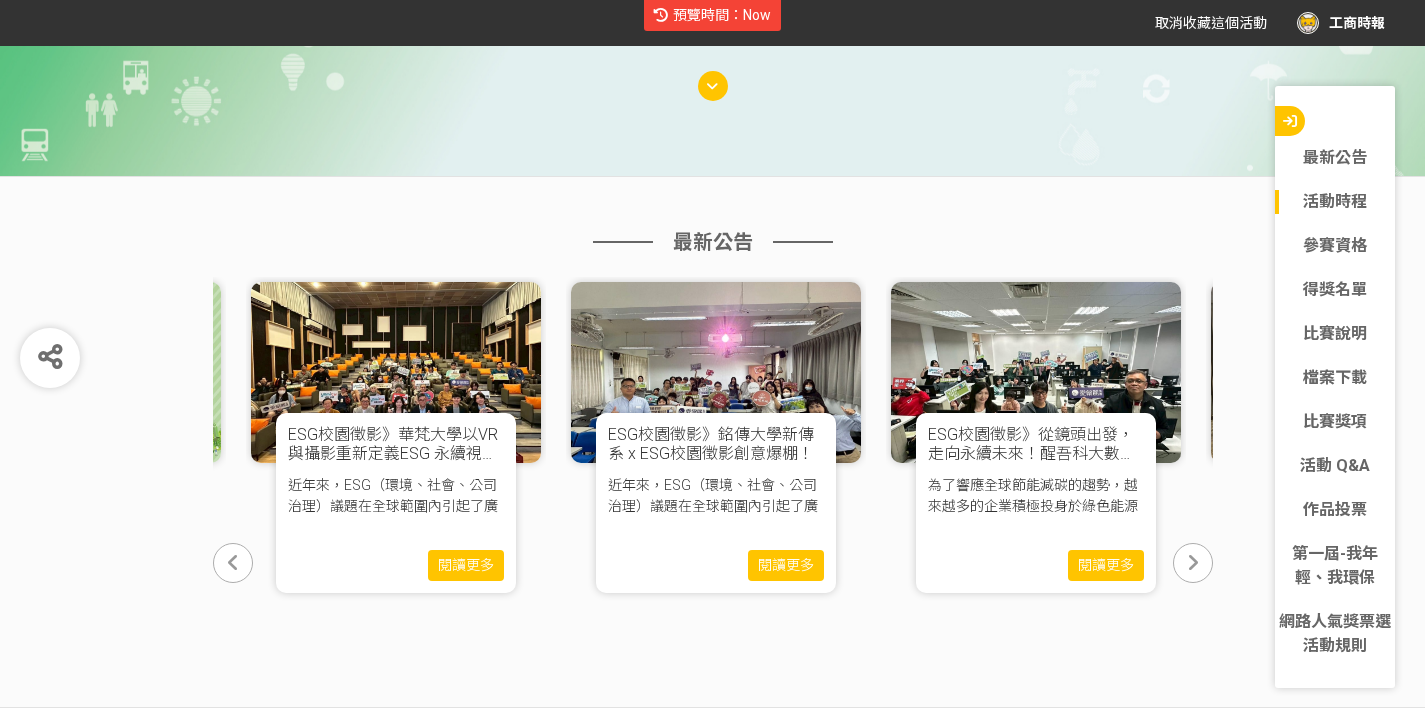click at bounding box center [233, 563] 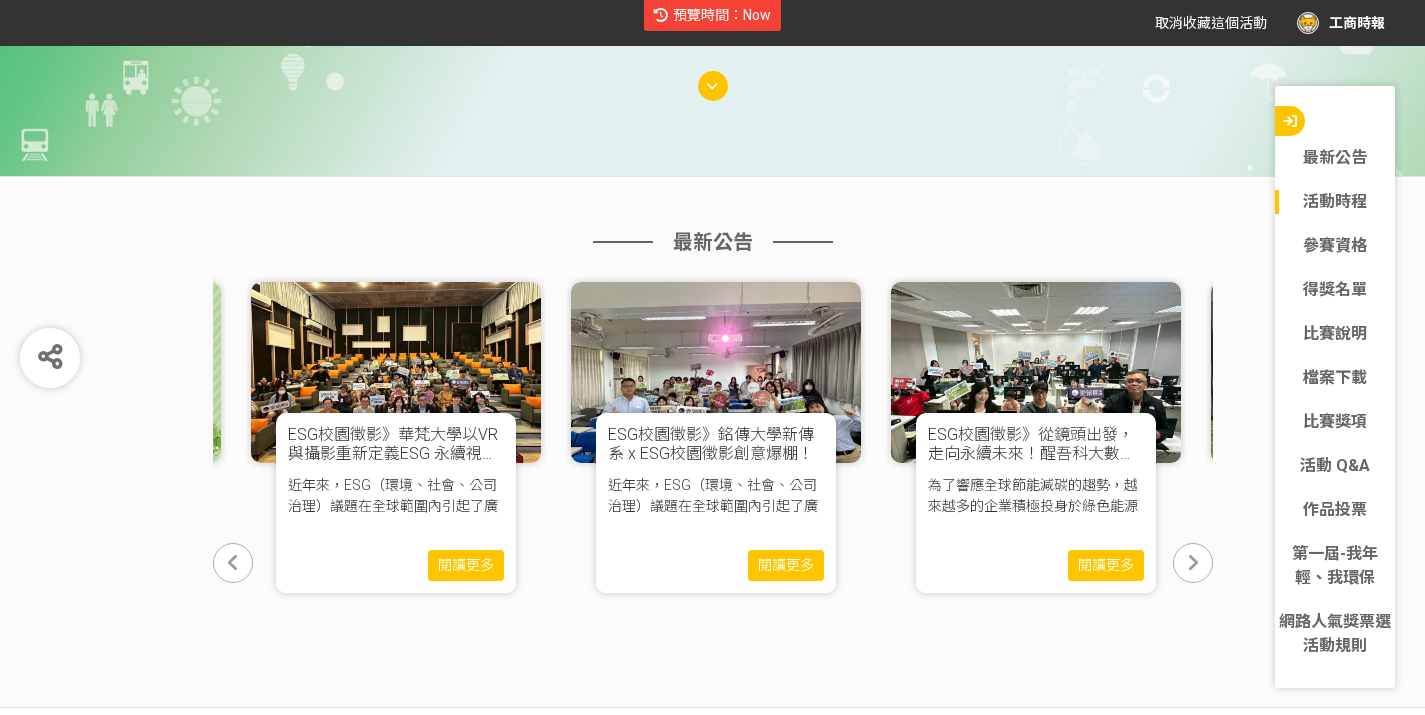 click on "近年來，ESG（環境、社會、公司治理）議題在全球範圍內引起了廣泛關注與討論。為進一步推廣ESG理念，工商時報《企業永續ESG校園" at bounding box center [715, 495] 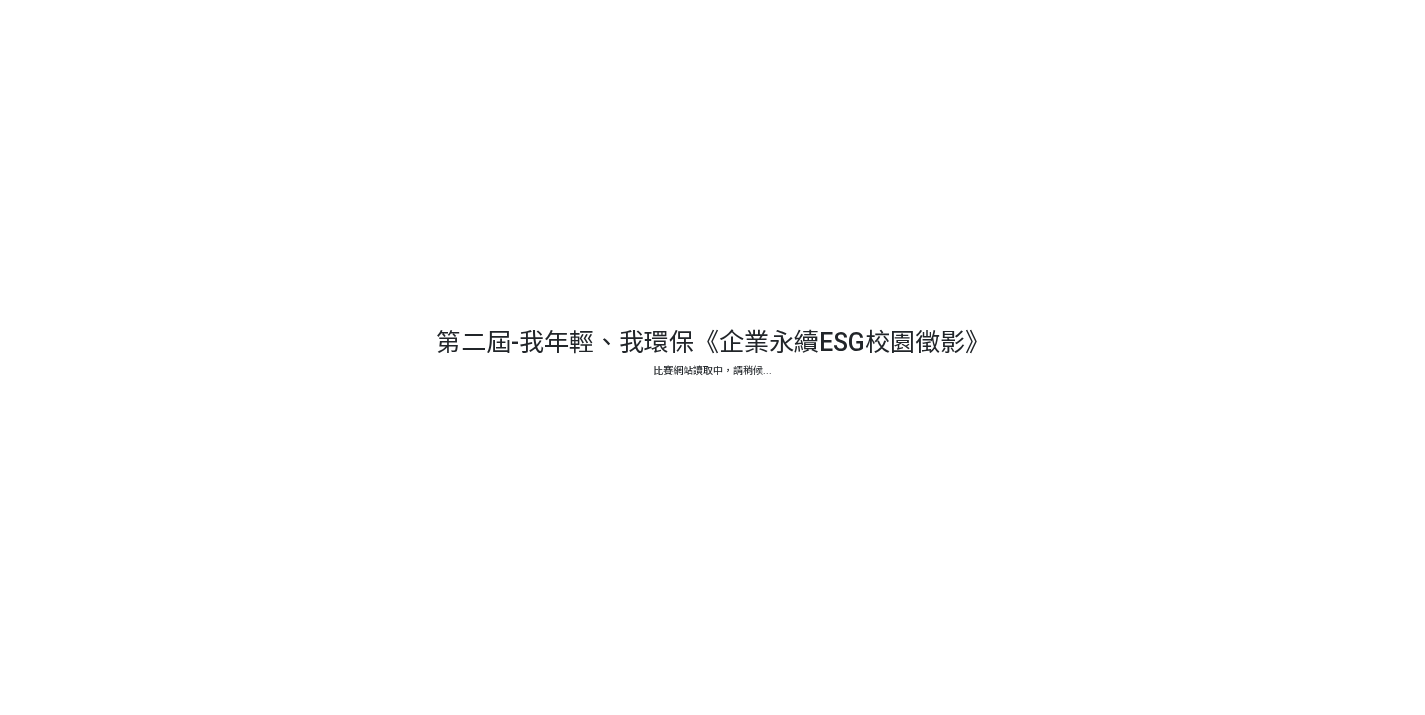 scroll, scrollTop: 0, scrollLeft: 0, axis: both 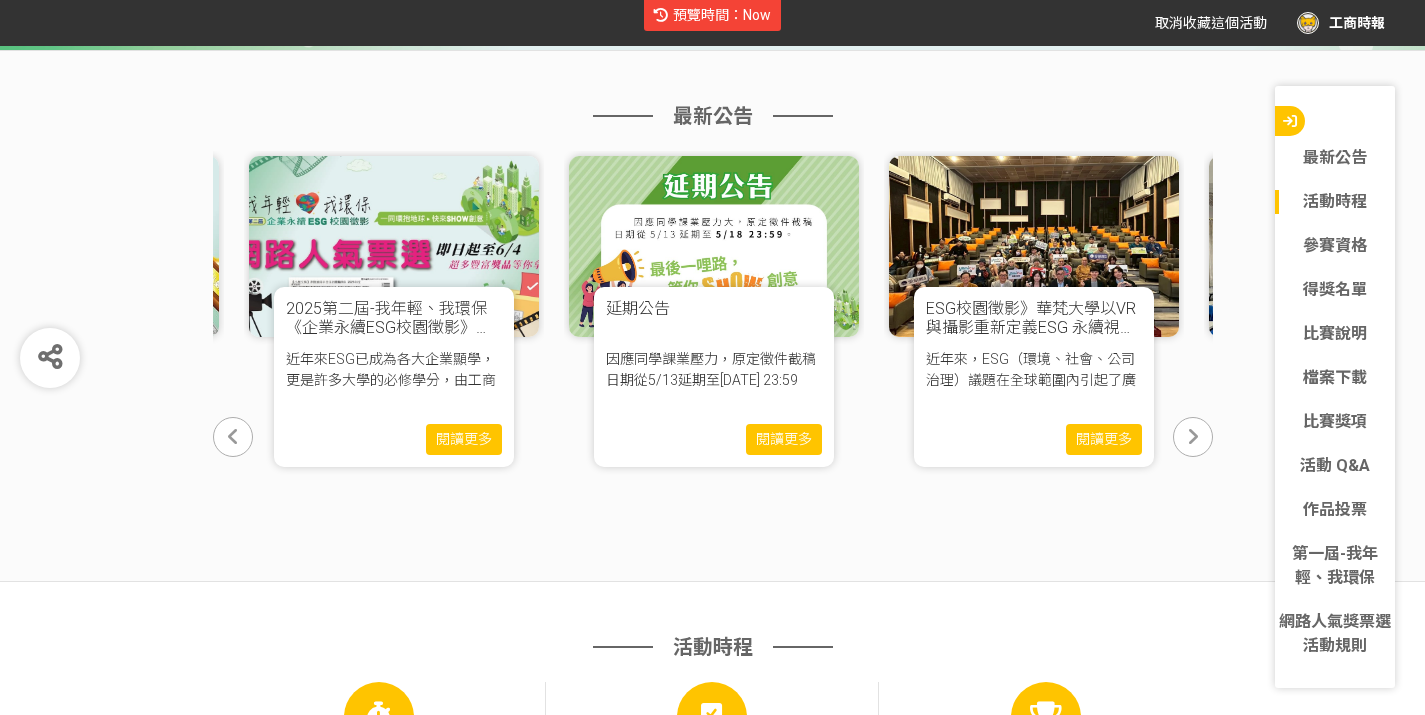 click at bounding box center [233, 437] 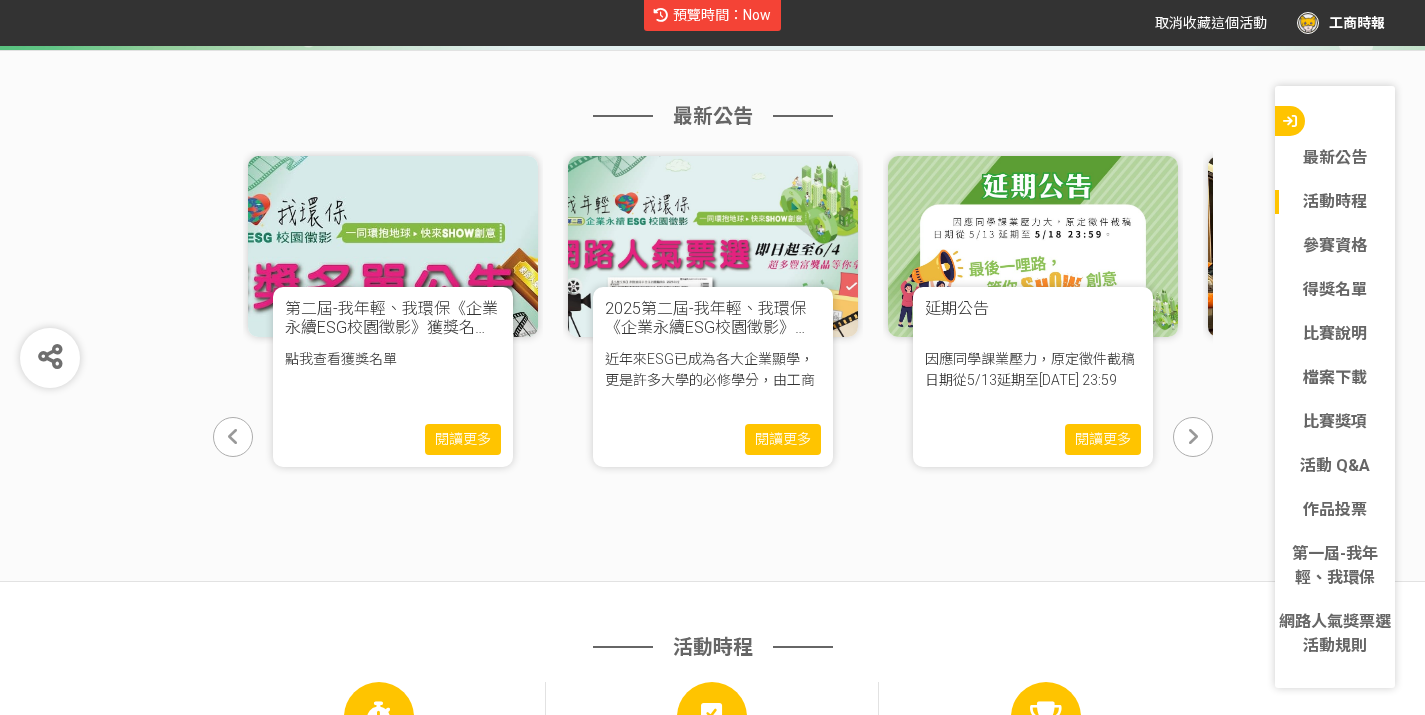 click at bounding box center [233, 437] 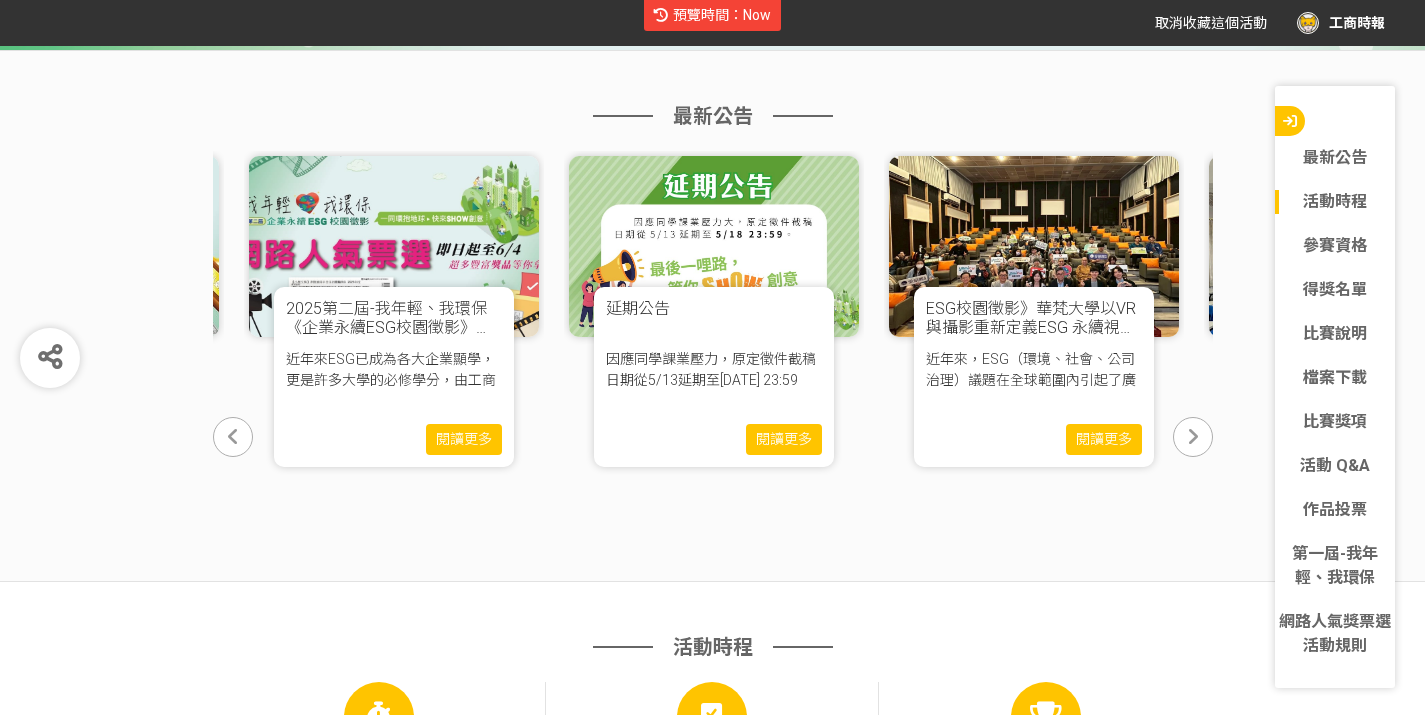 click at bounding box center [1193, 437] 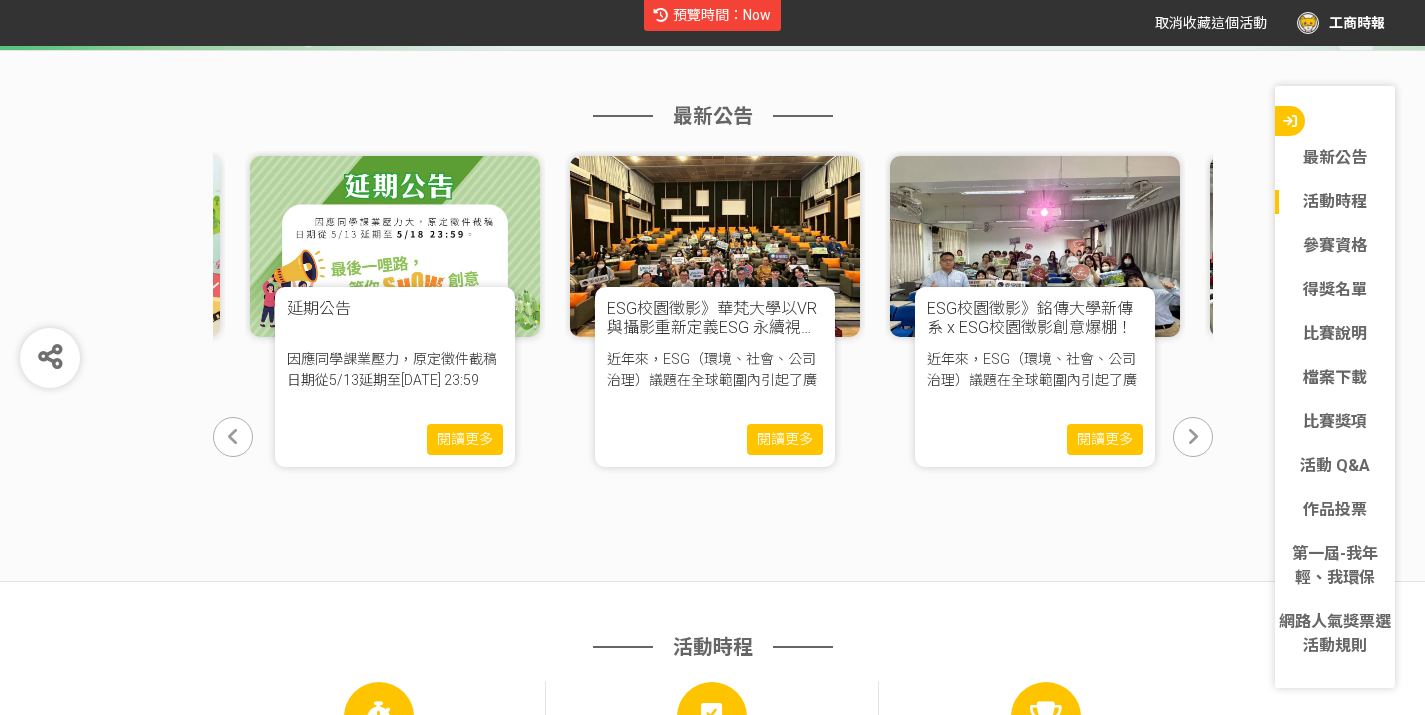 click at bounding box center [1193, 437] 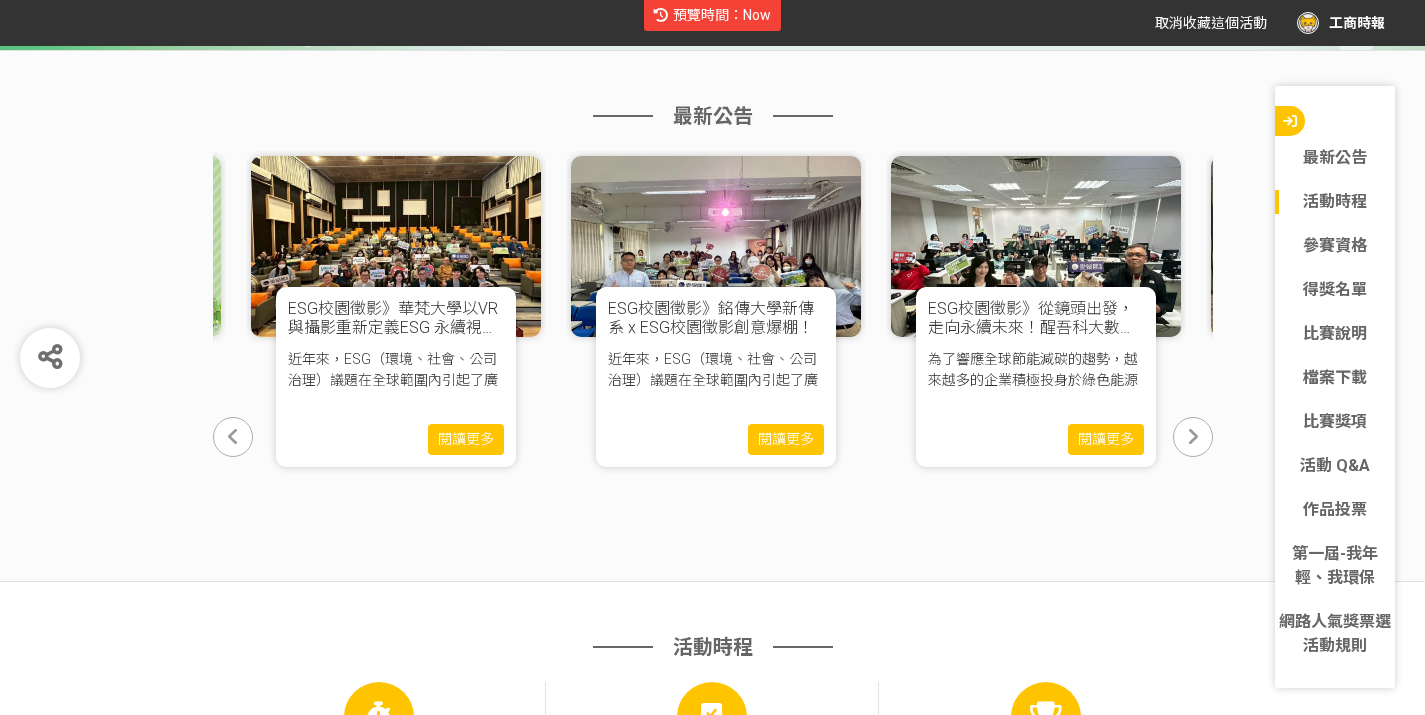click at bounding box center [1193, 437] 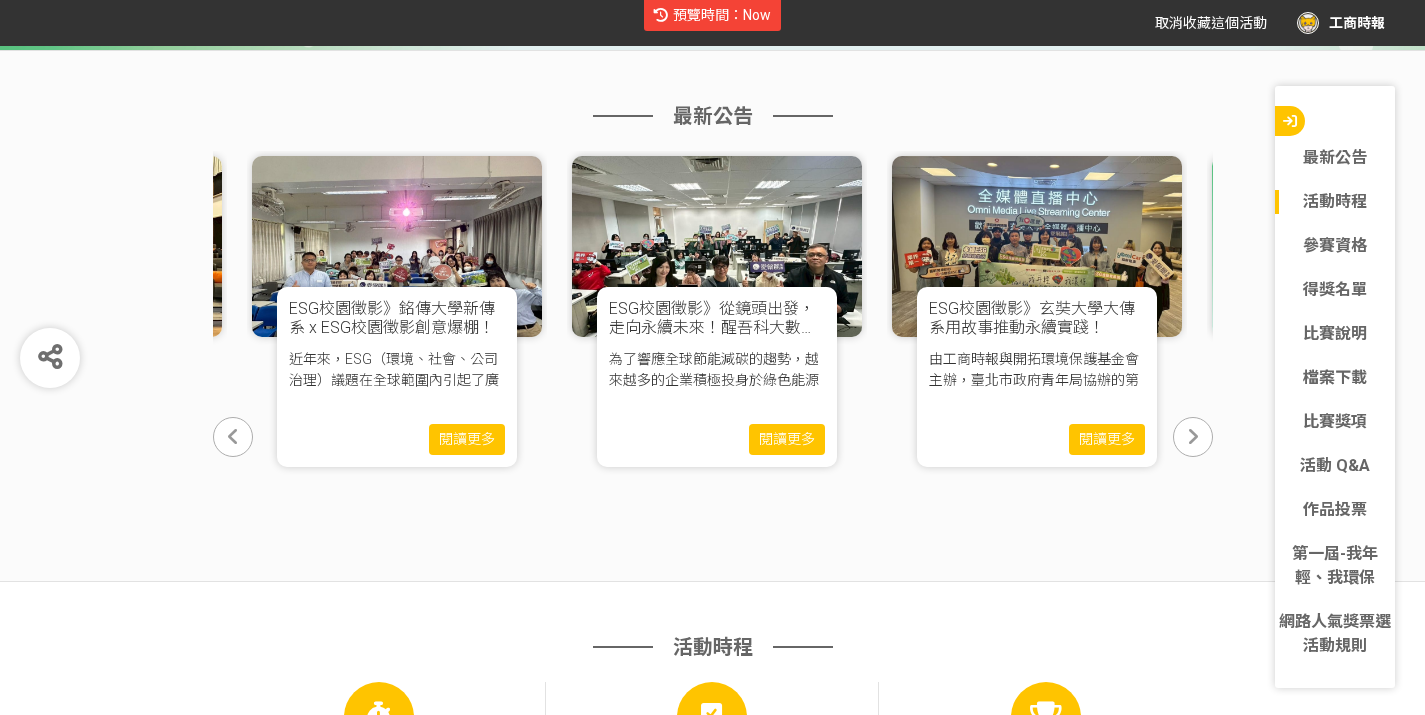 click at bounding box center [1193, 437] 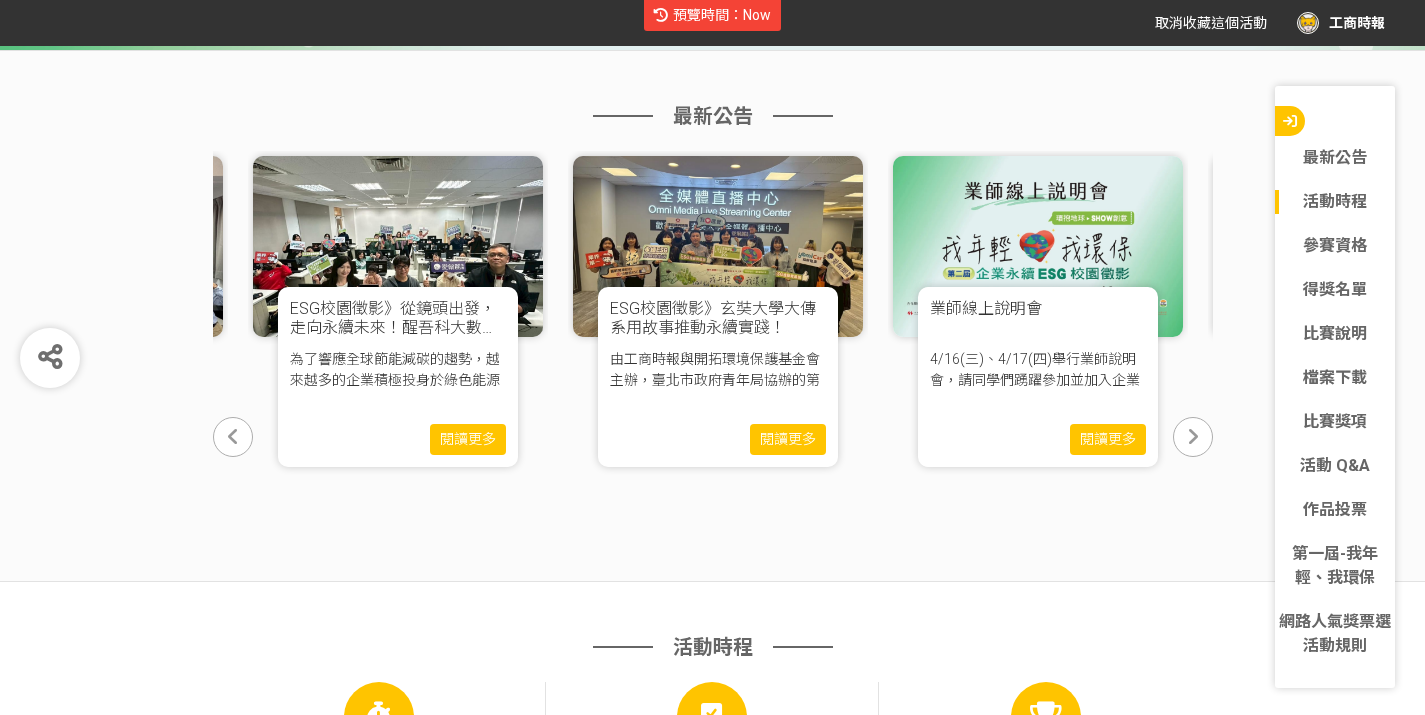 click at bounding box center [1193, 437] 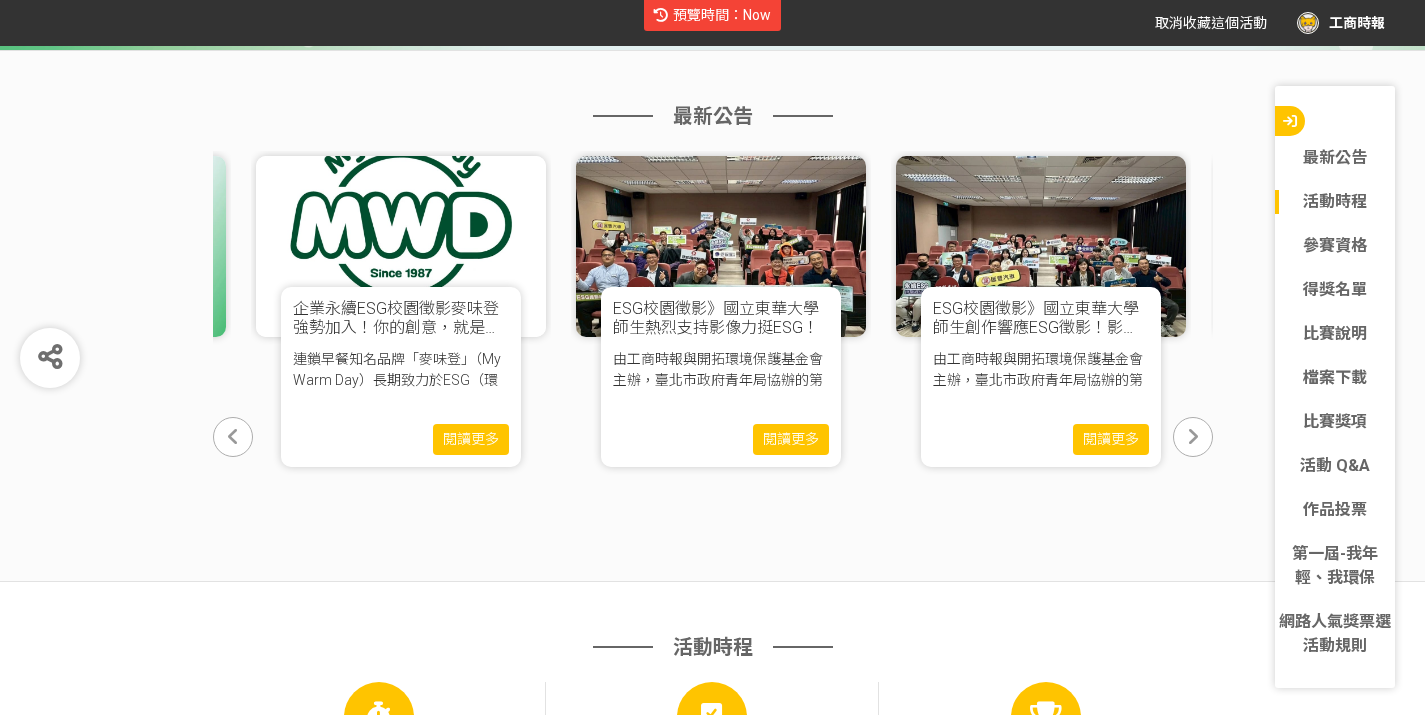 click at bounding box center [233, 437] 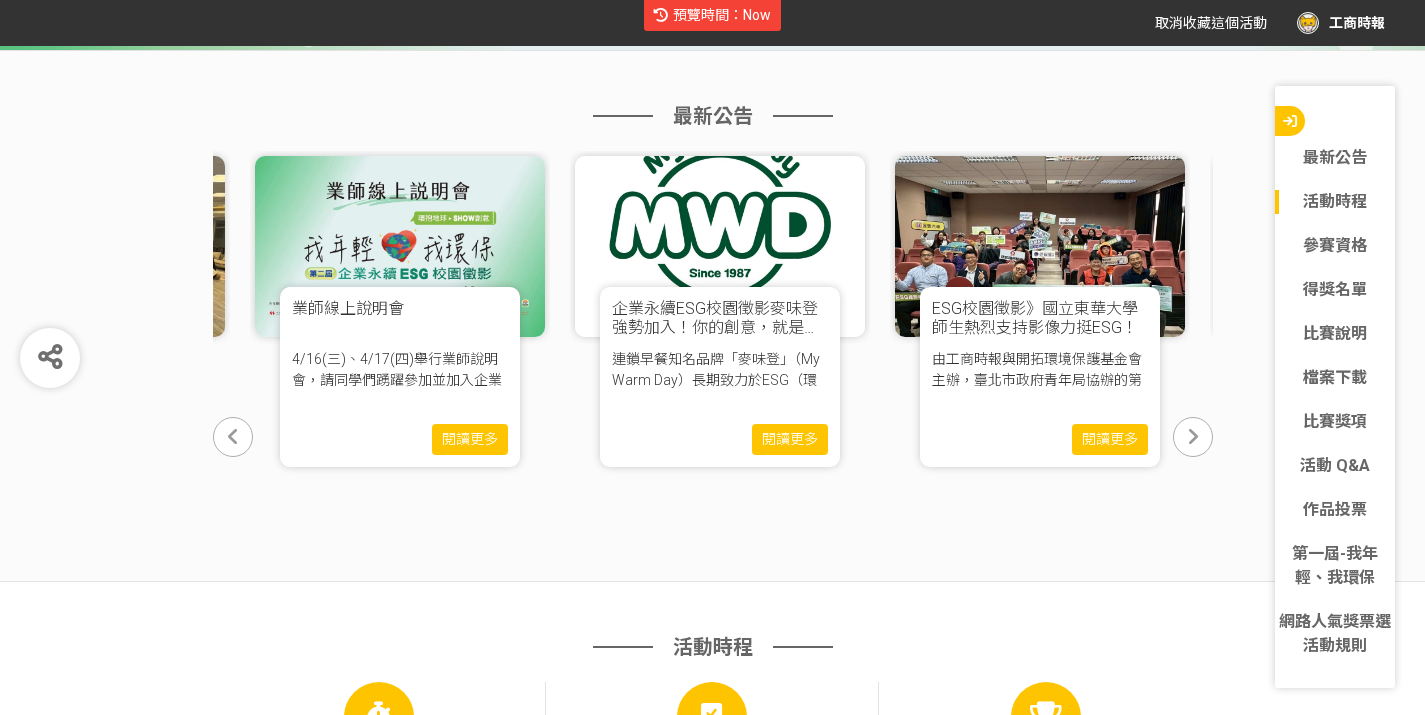 click at bounding box center [233, 437] 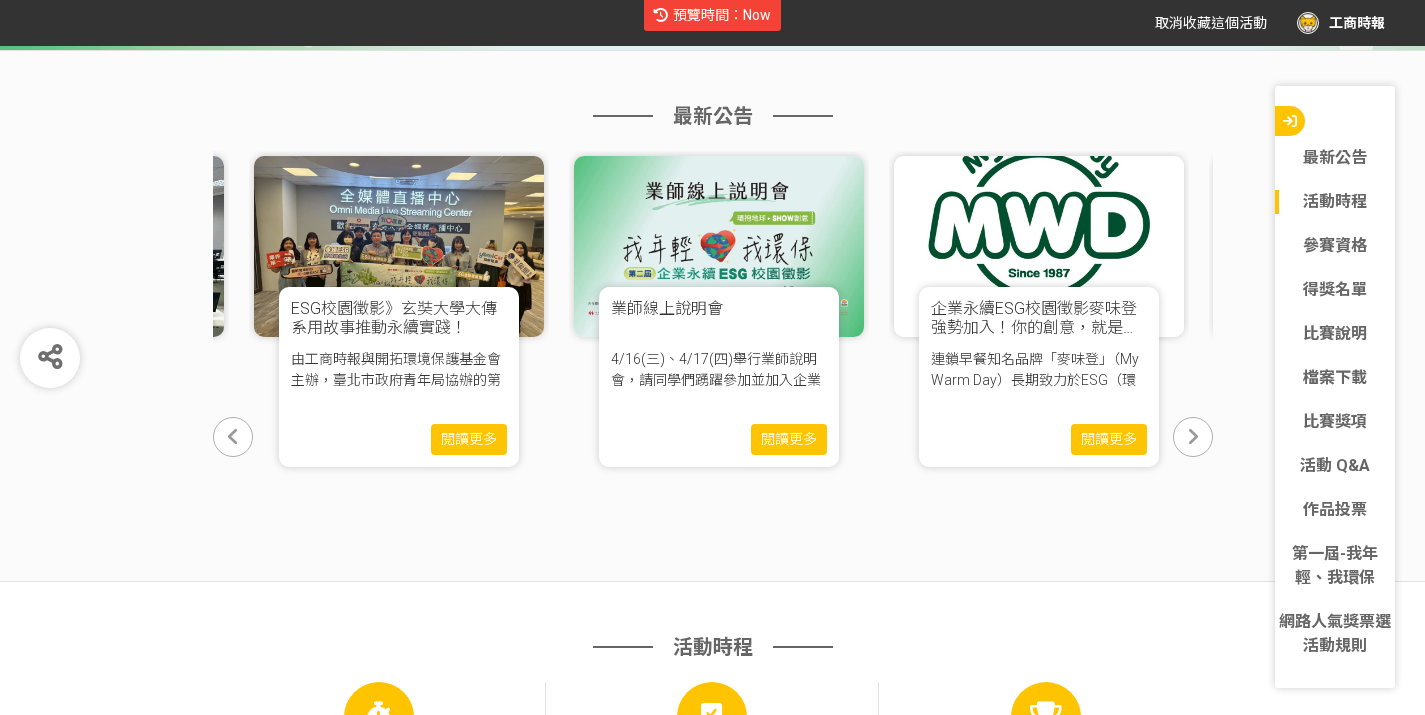 click at bounding box center (233, 437) 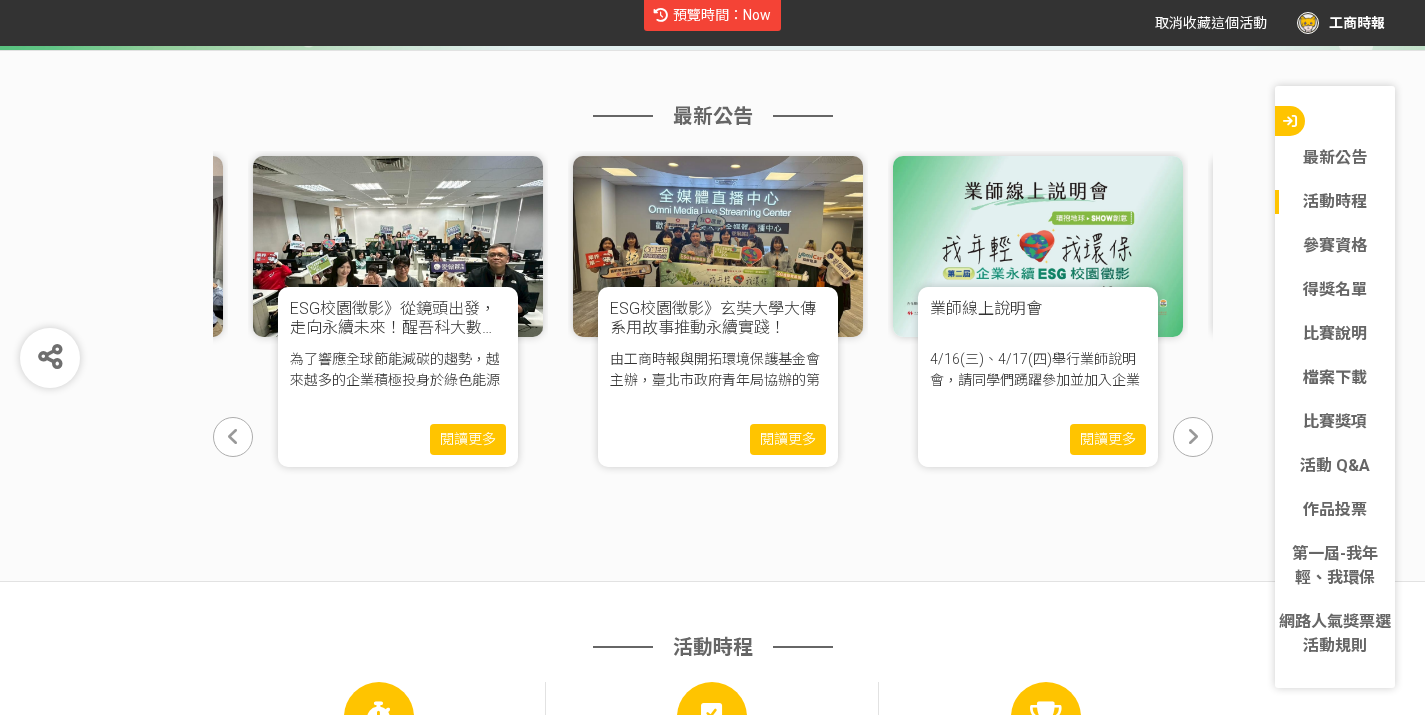 click at bounding box center [233, 437] 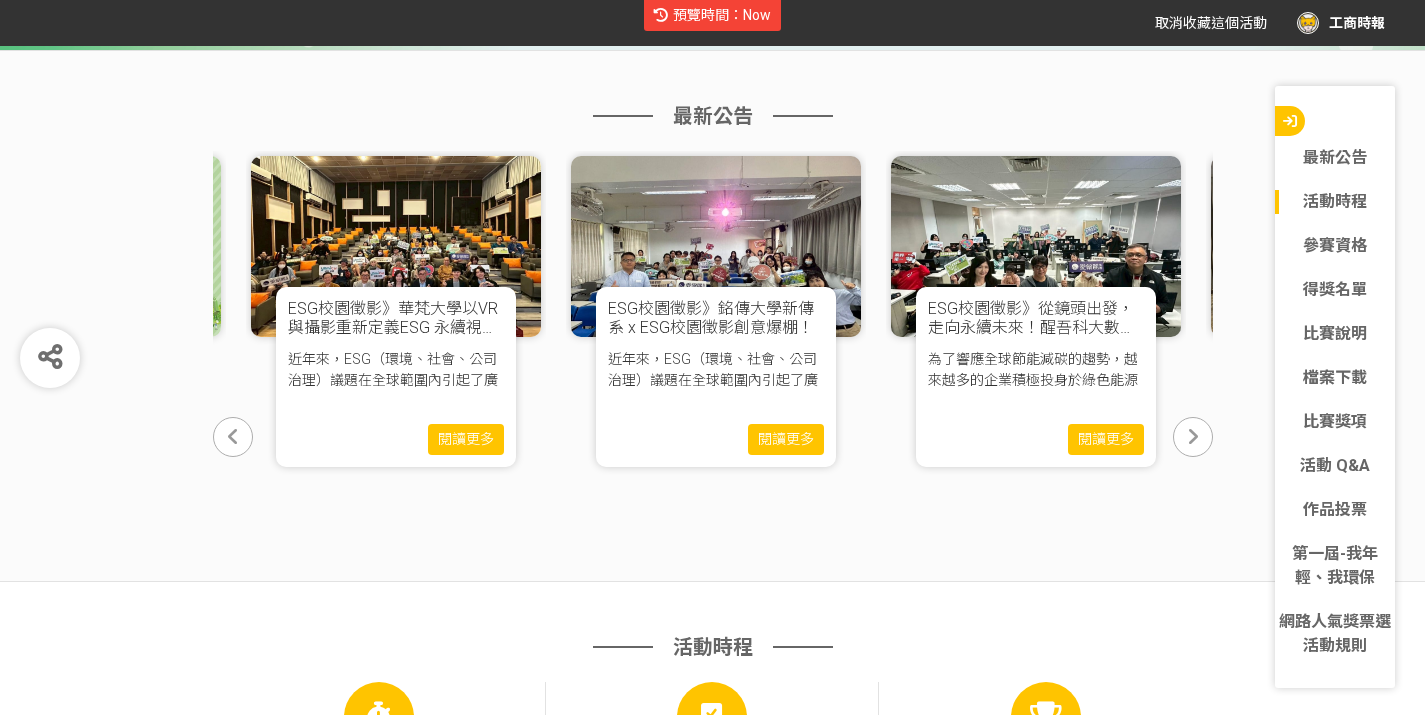 click at bounding box center [233, 437] 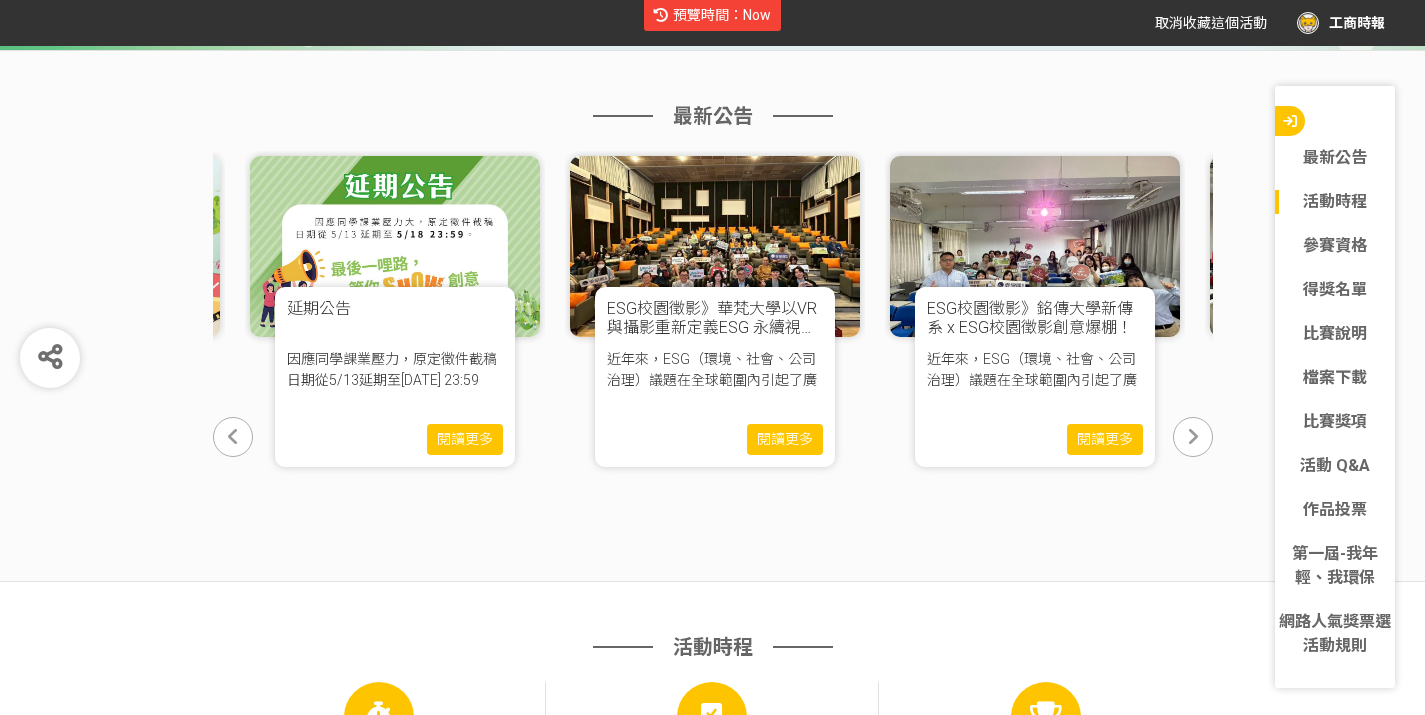 click at bounding box center [233, 437] 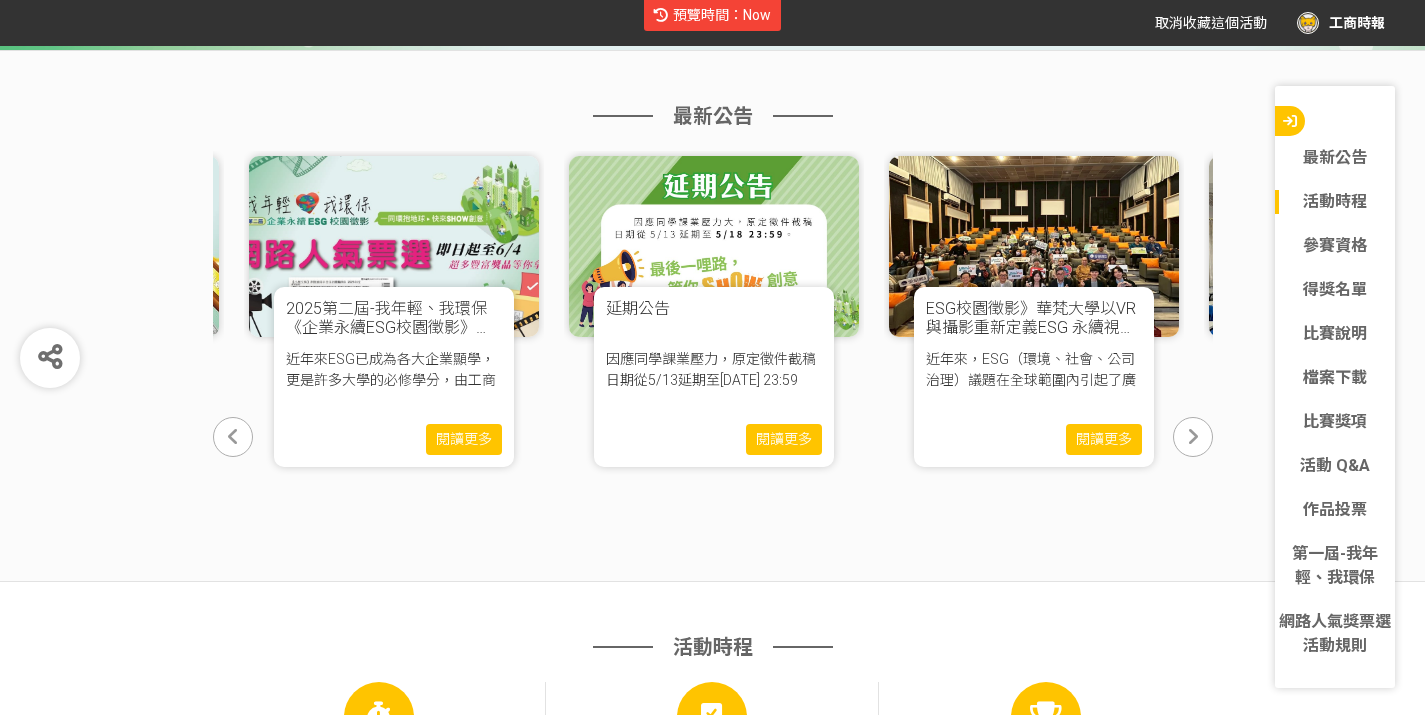 click at bounding box center (233, 437) 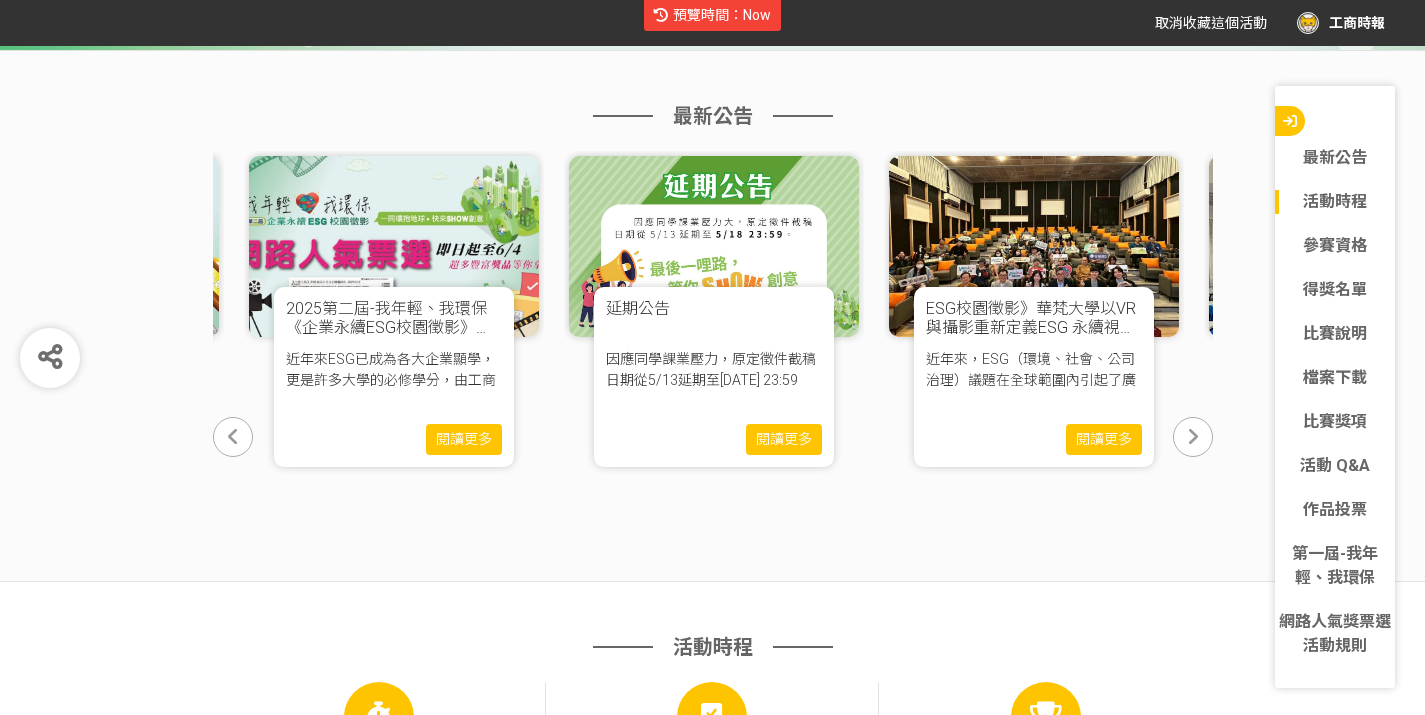click at bounding box center [233, 437] 